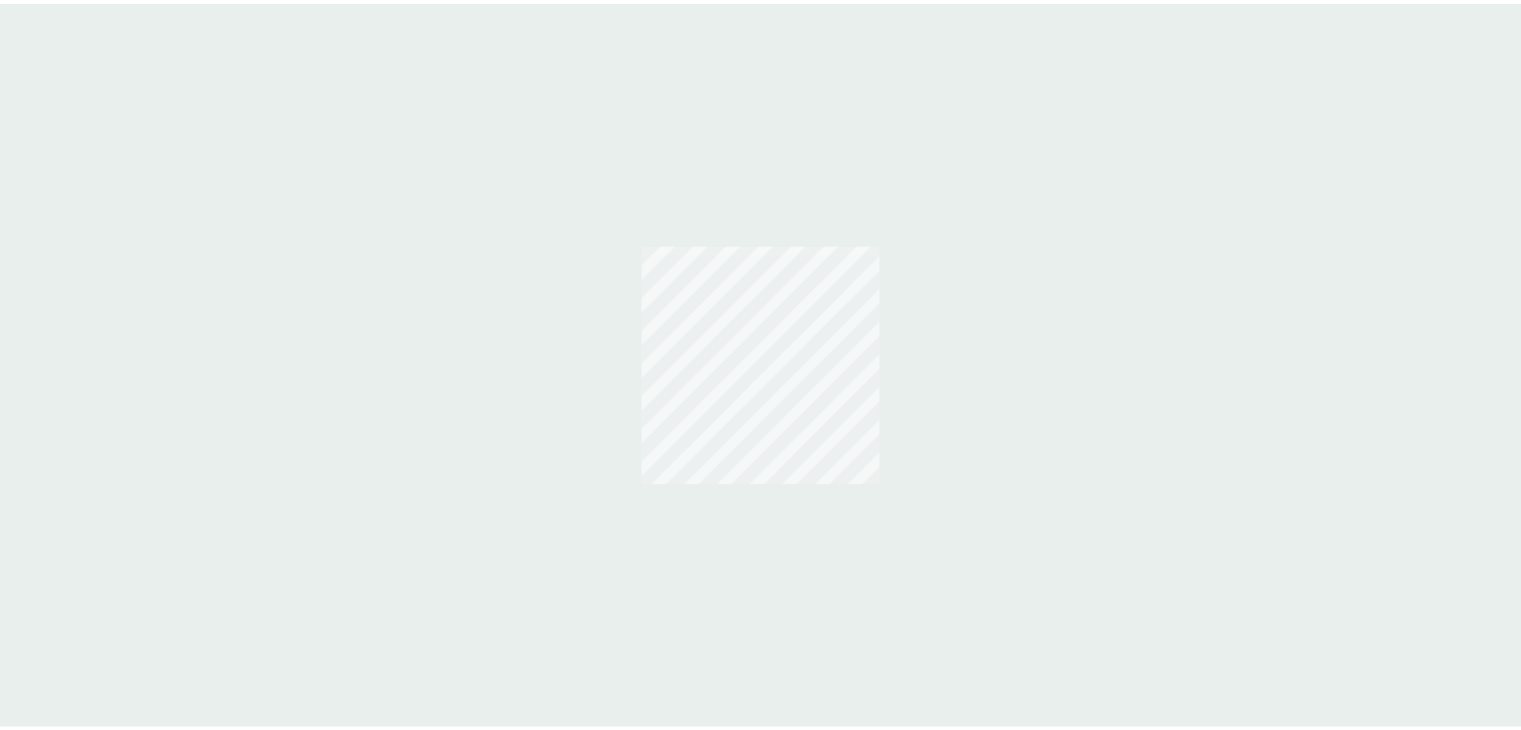 scroll, scrollTop: 0, scrollLeft: 0, axis: both 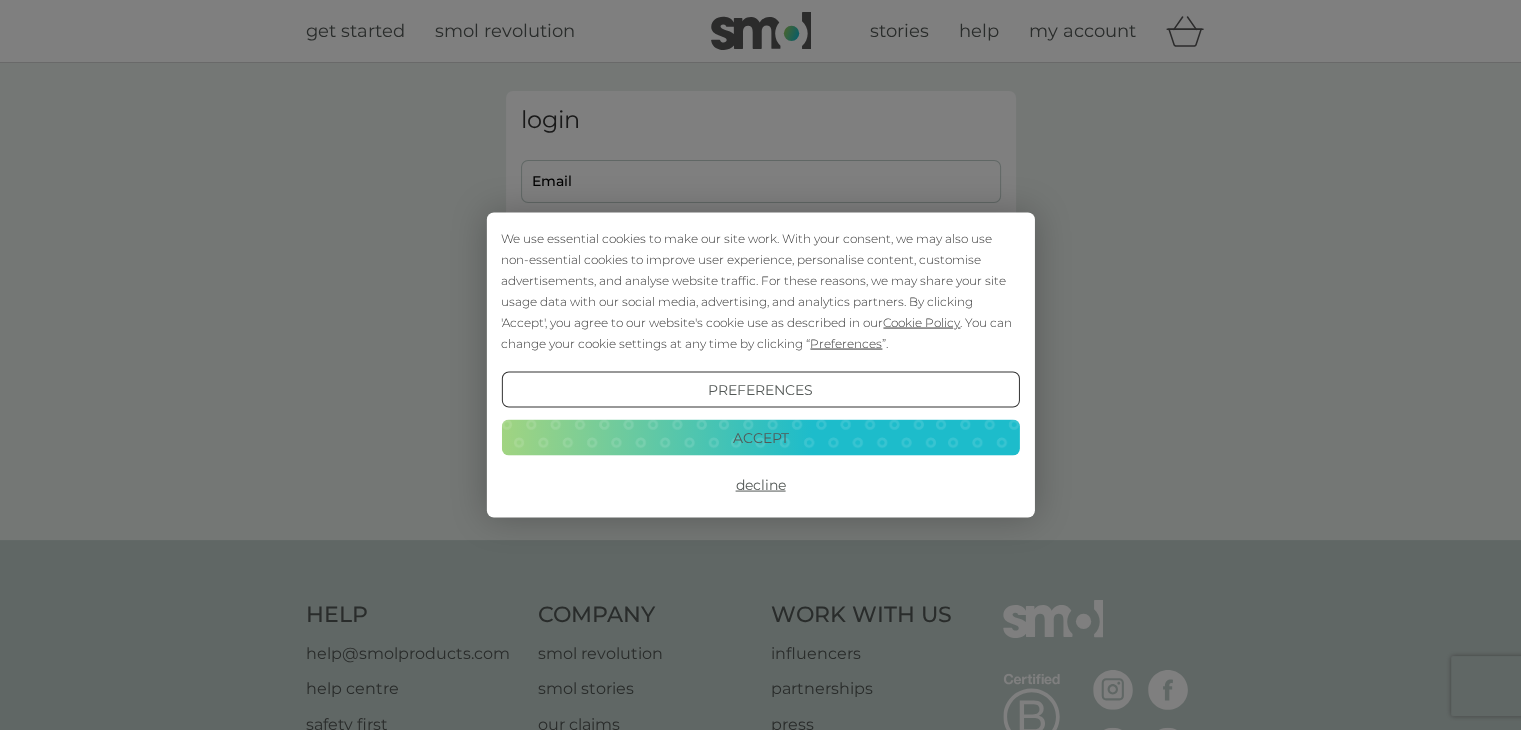 click on "Accept" at bounding box center (760, 437) 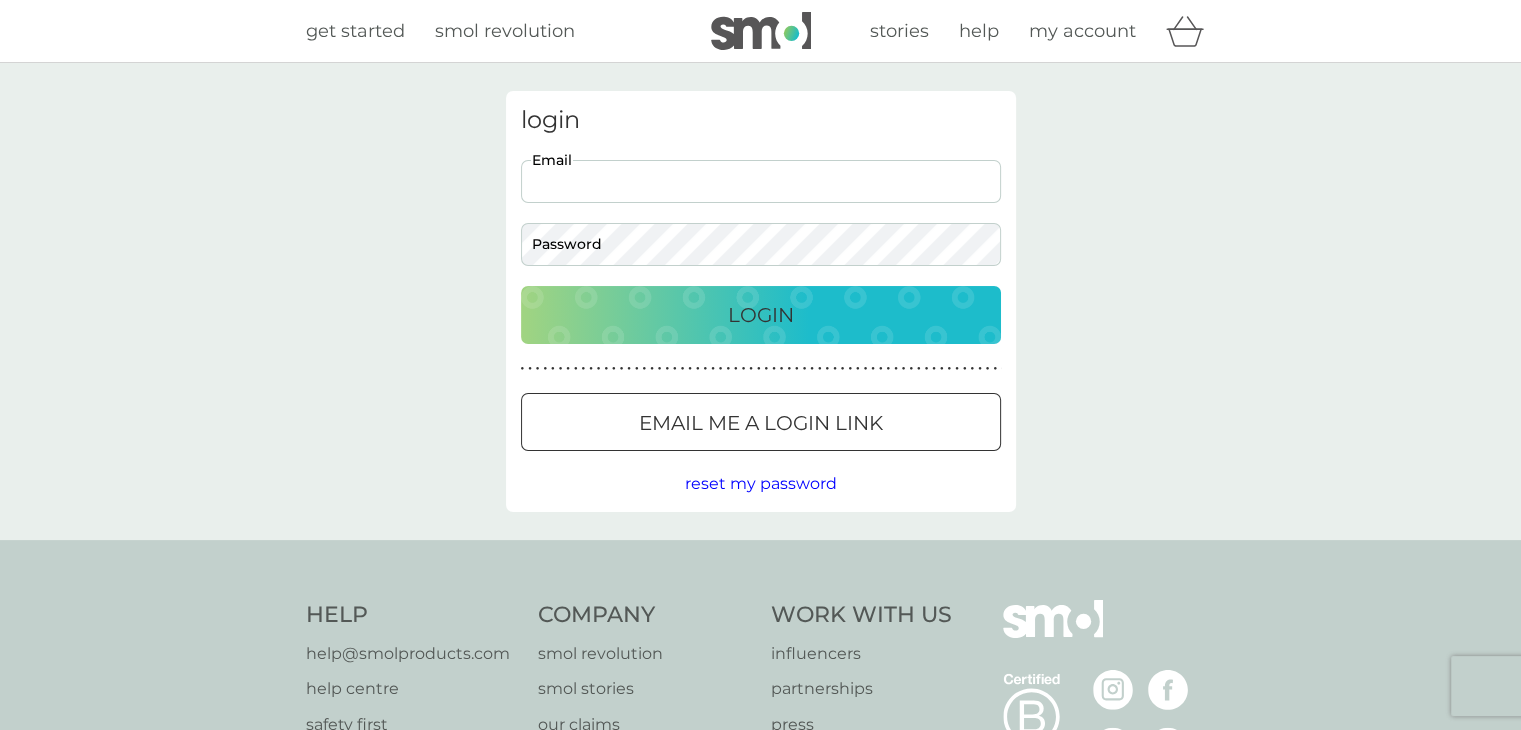 click on "Email" at bounding box center [761, 181] 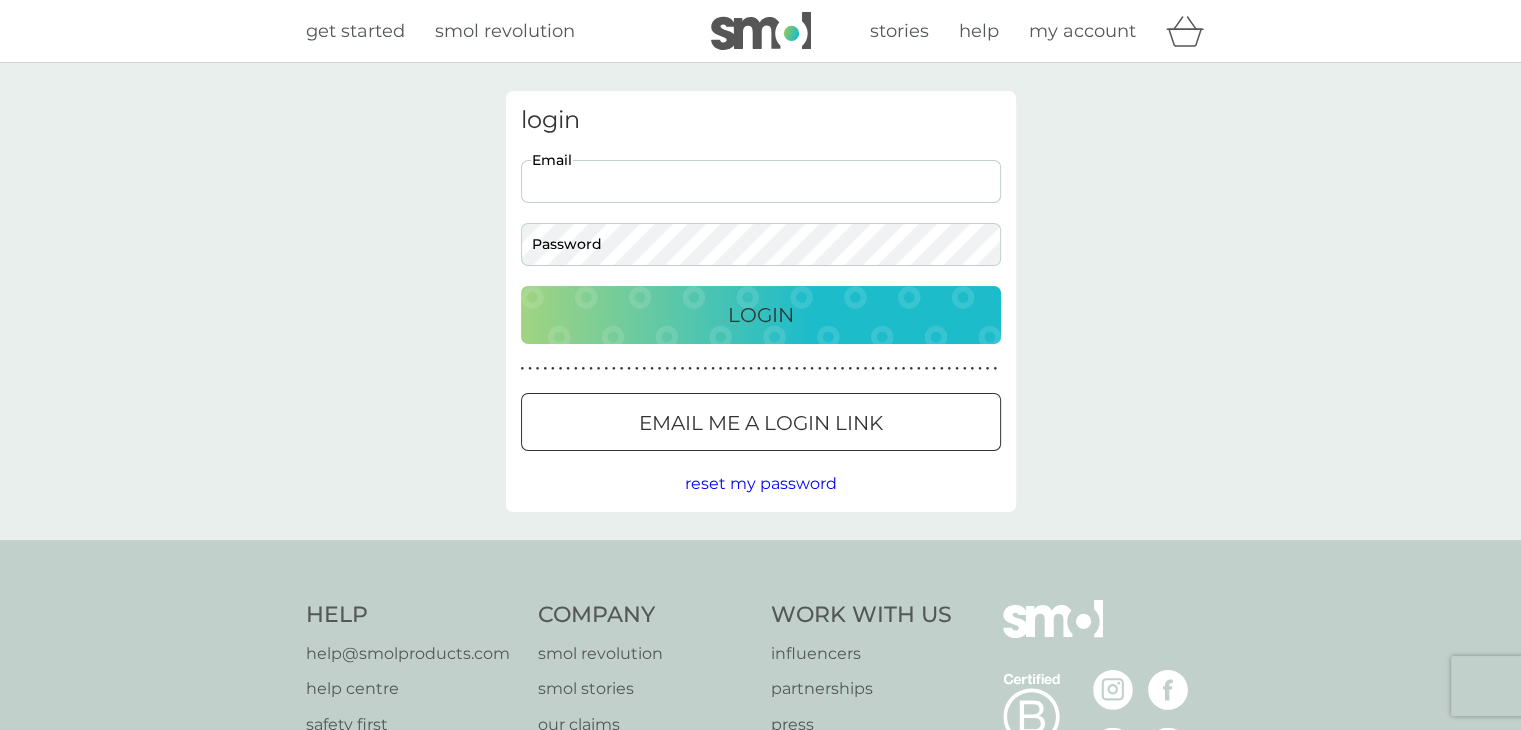 type on "[EMAIL]" 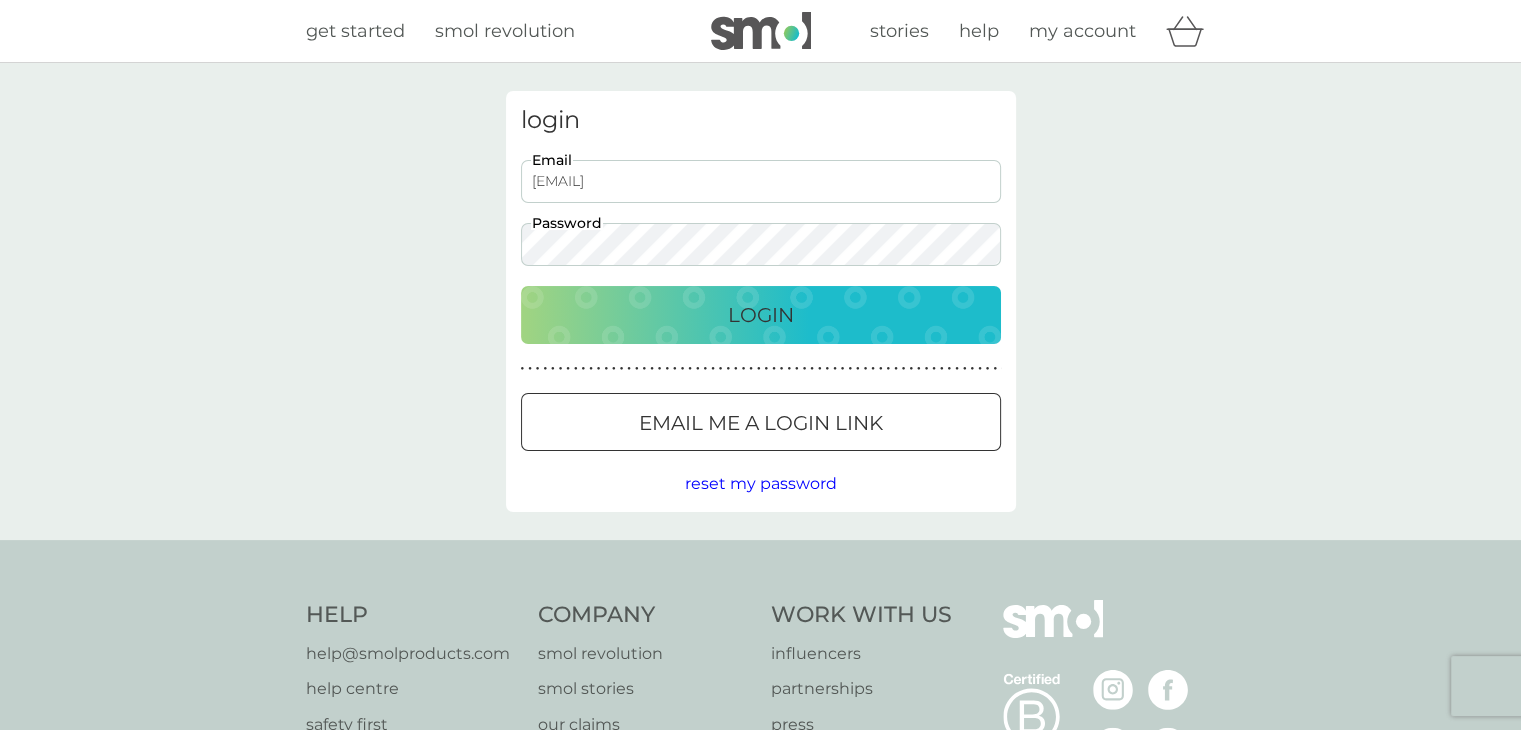 click on "Login" at bounding box center (761, 315) 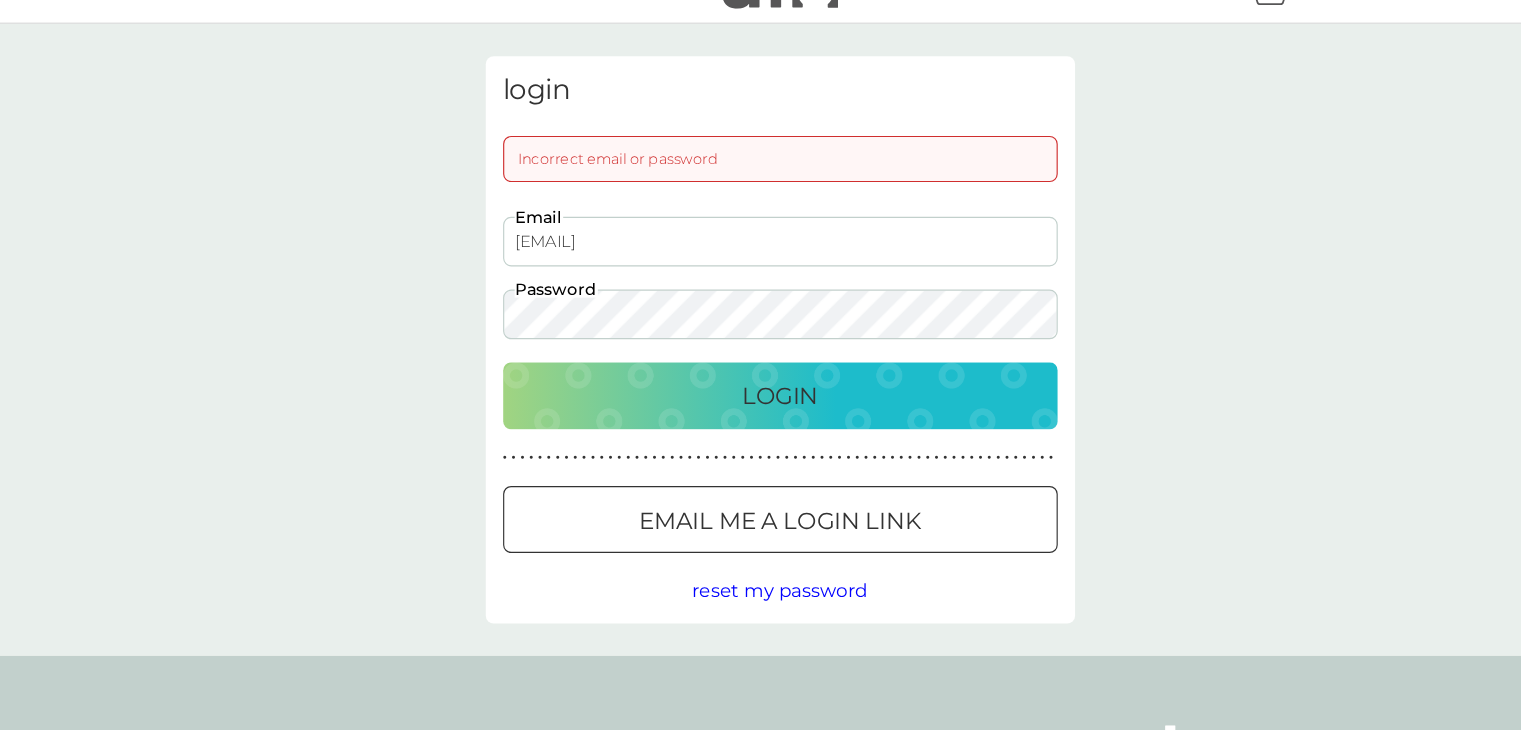 click on "Login" at bounding box center (761, 385) 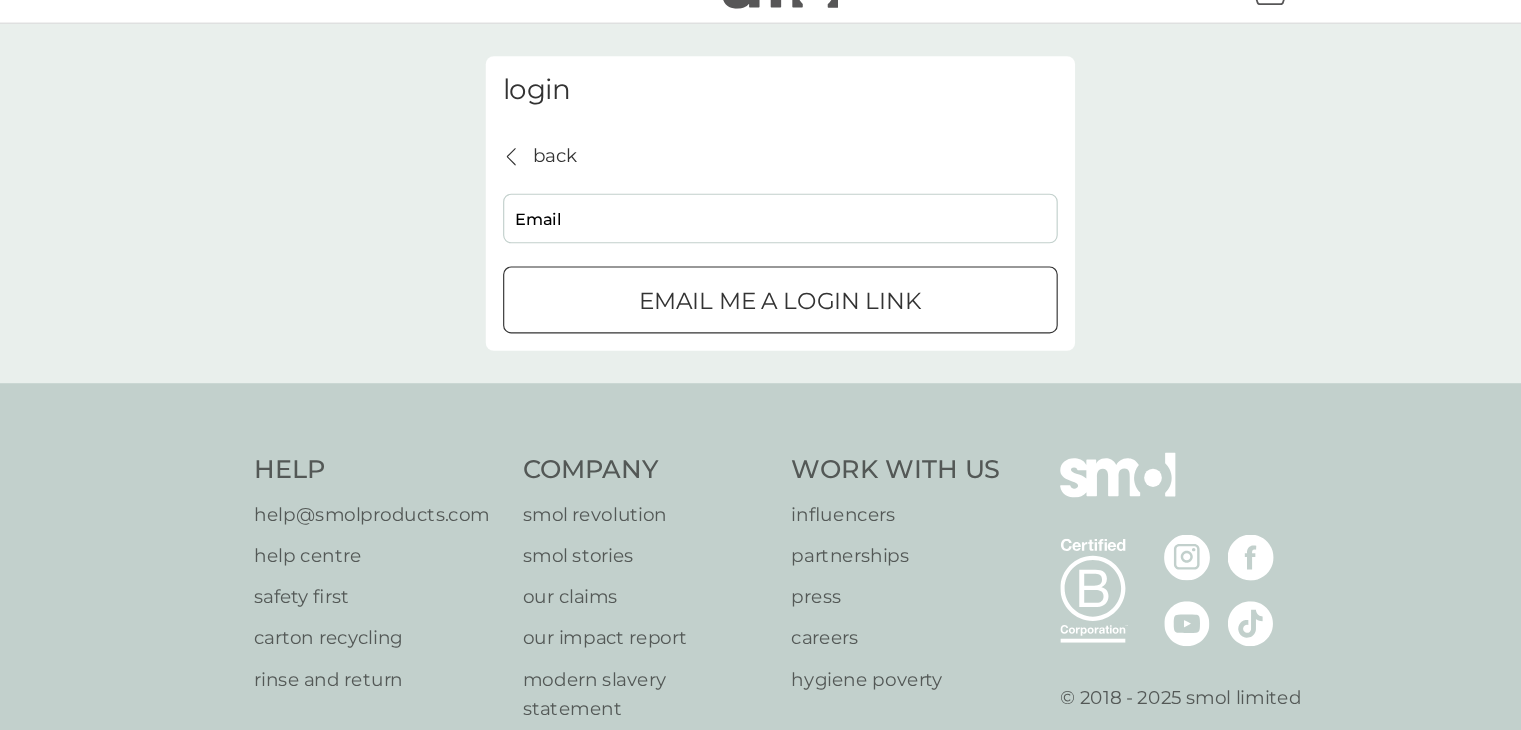 click at bounding box center (761, 303) 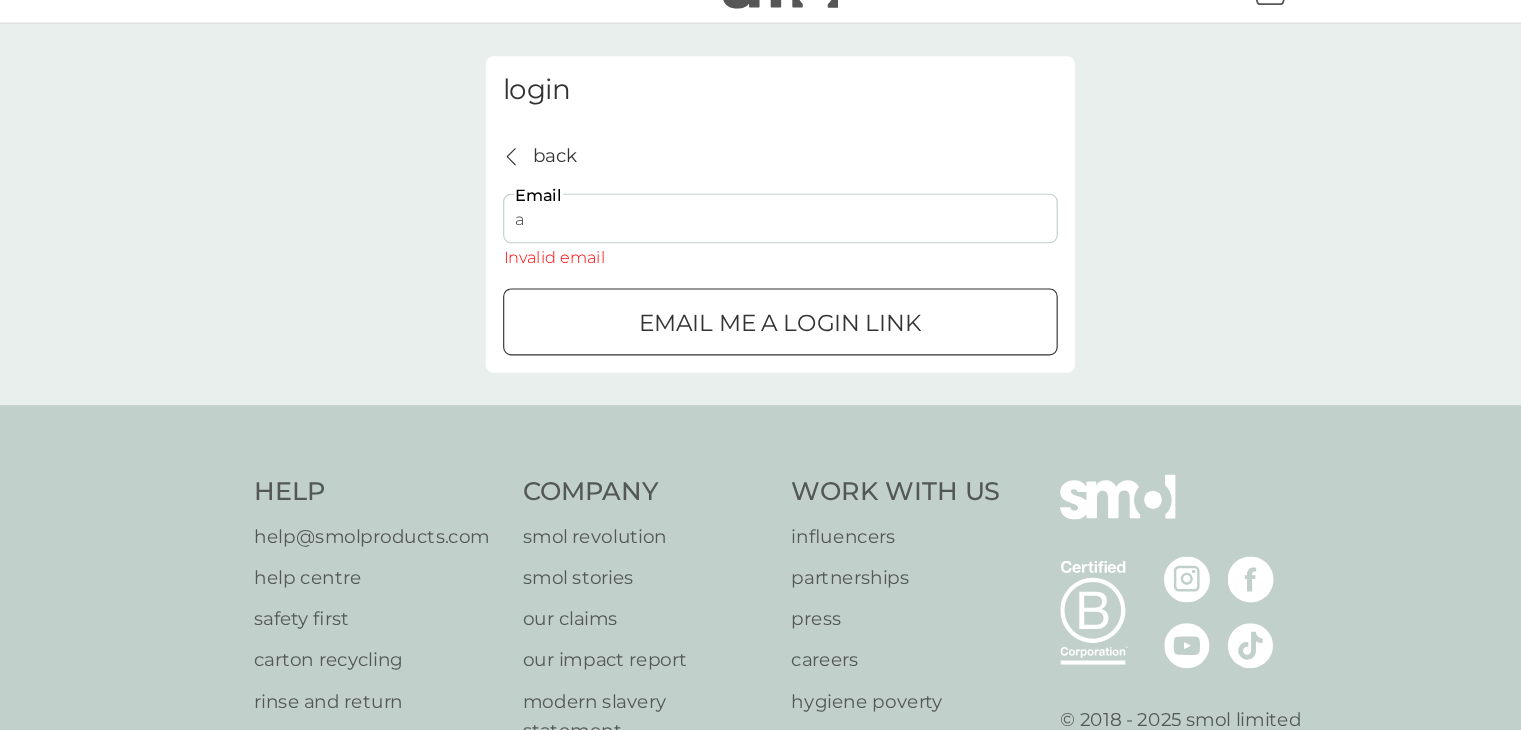 type on "[EMAIL]" 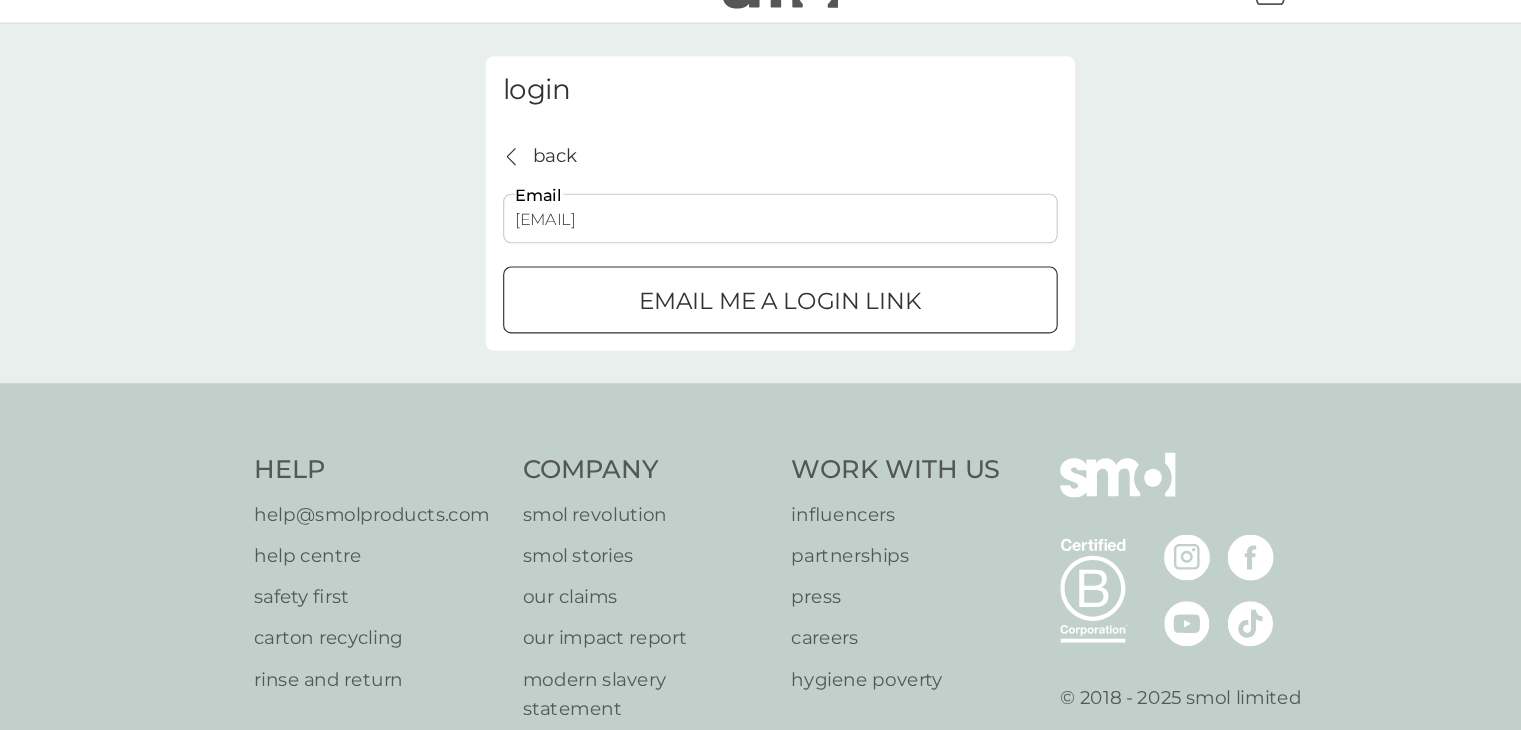 click at bounding box center [761, 303] 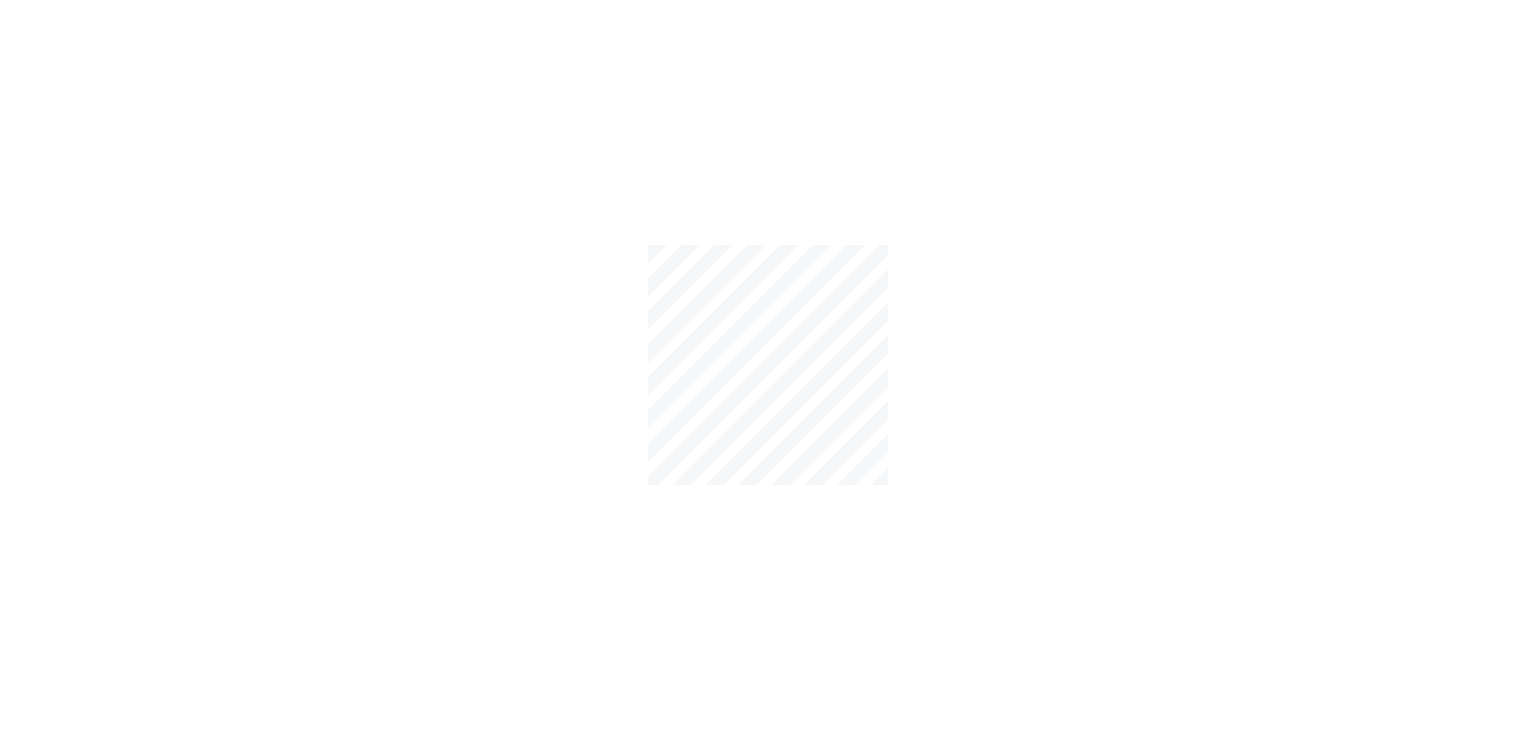 scroll, scrollTop: 0, scrollLeft: 0, axis: both 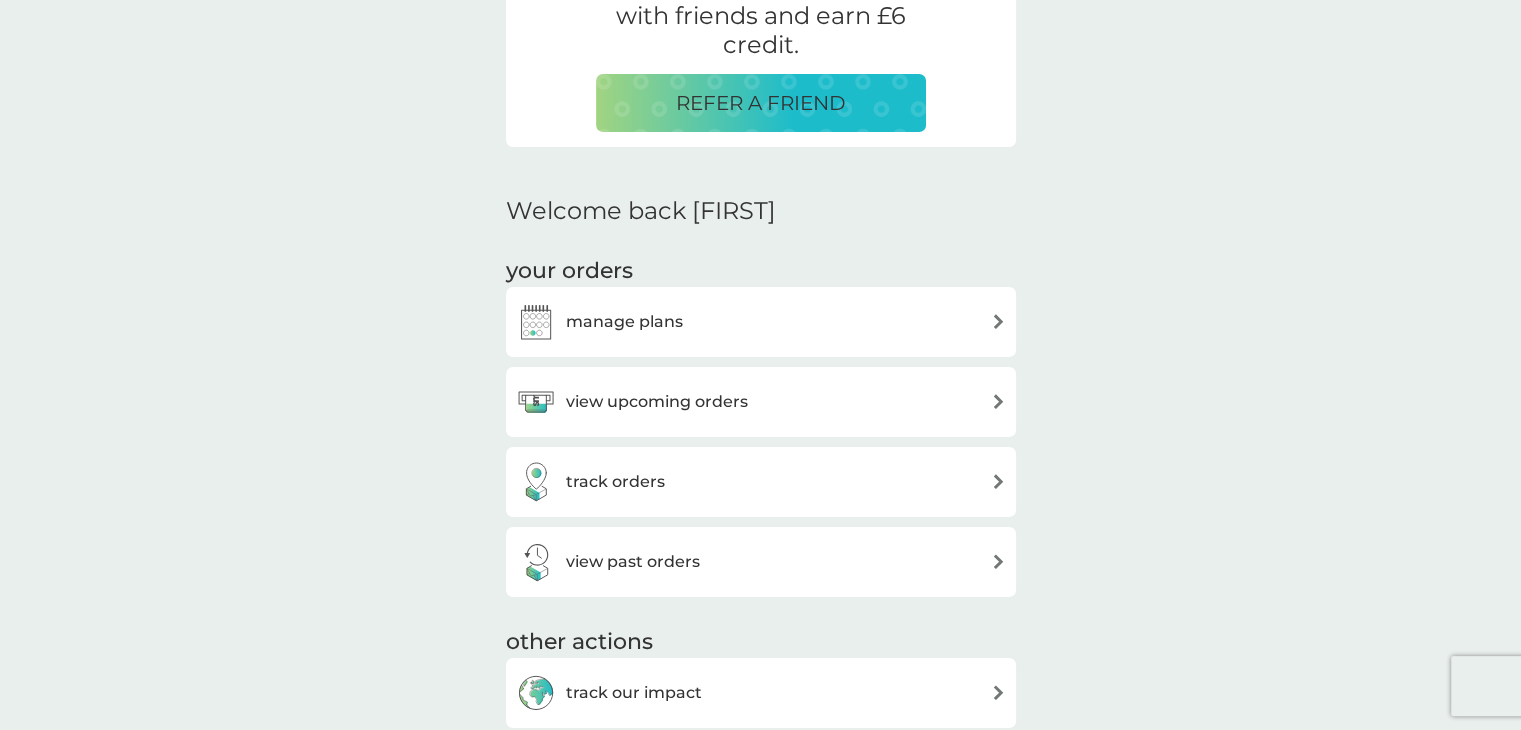 click at bounding box center [998, 401] 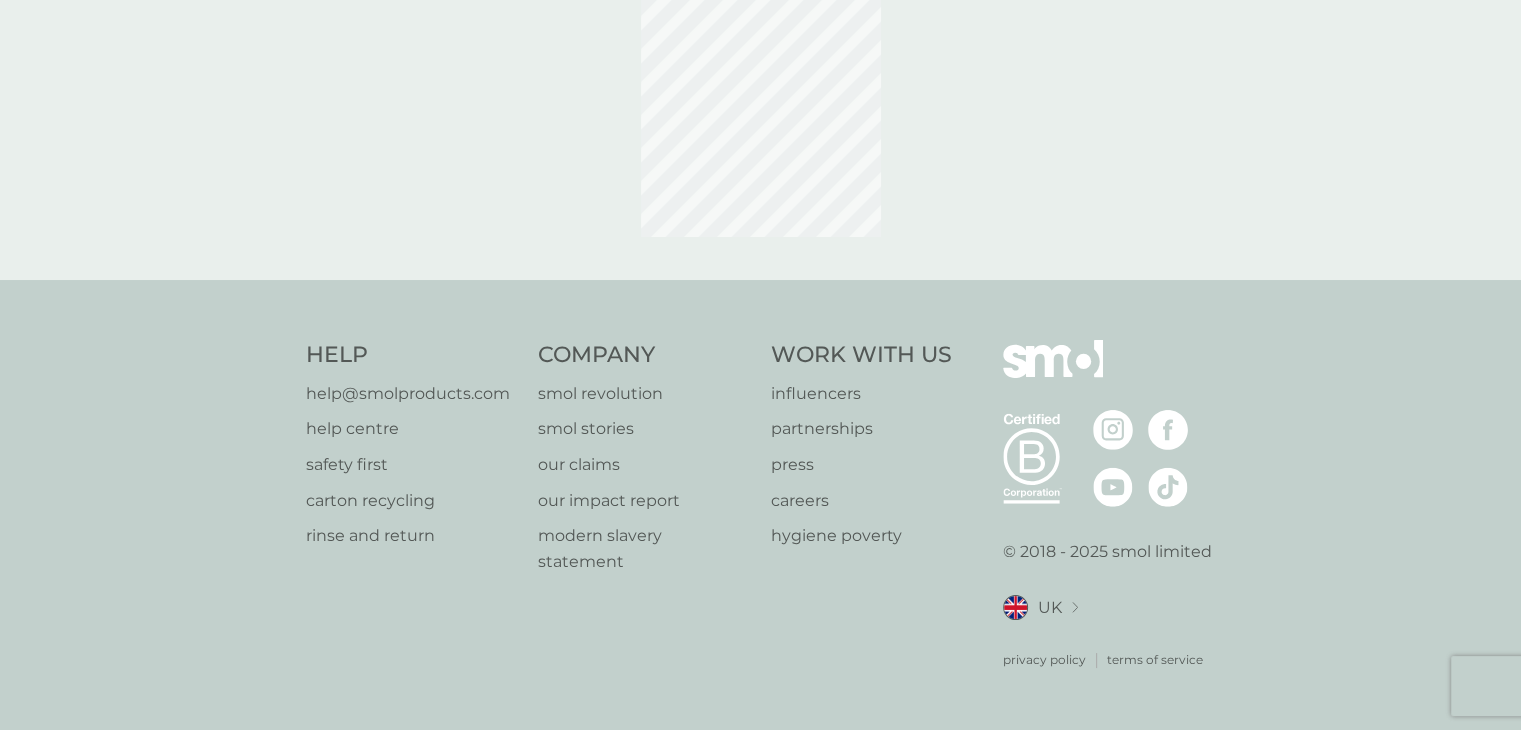 scroll, scrollTop: 0, scrollLeft: 0, axis: both 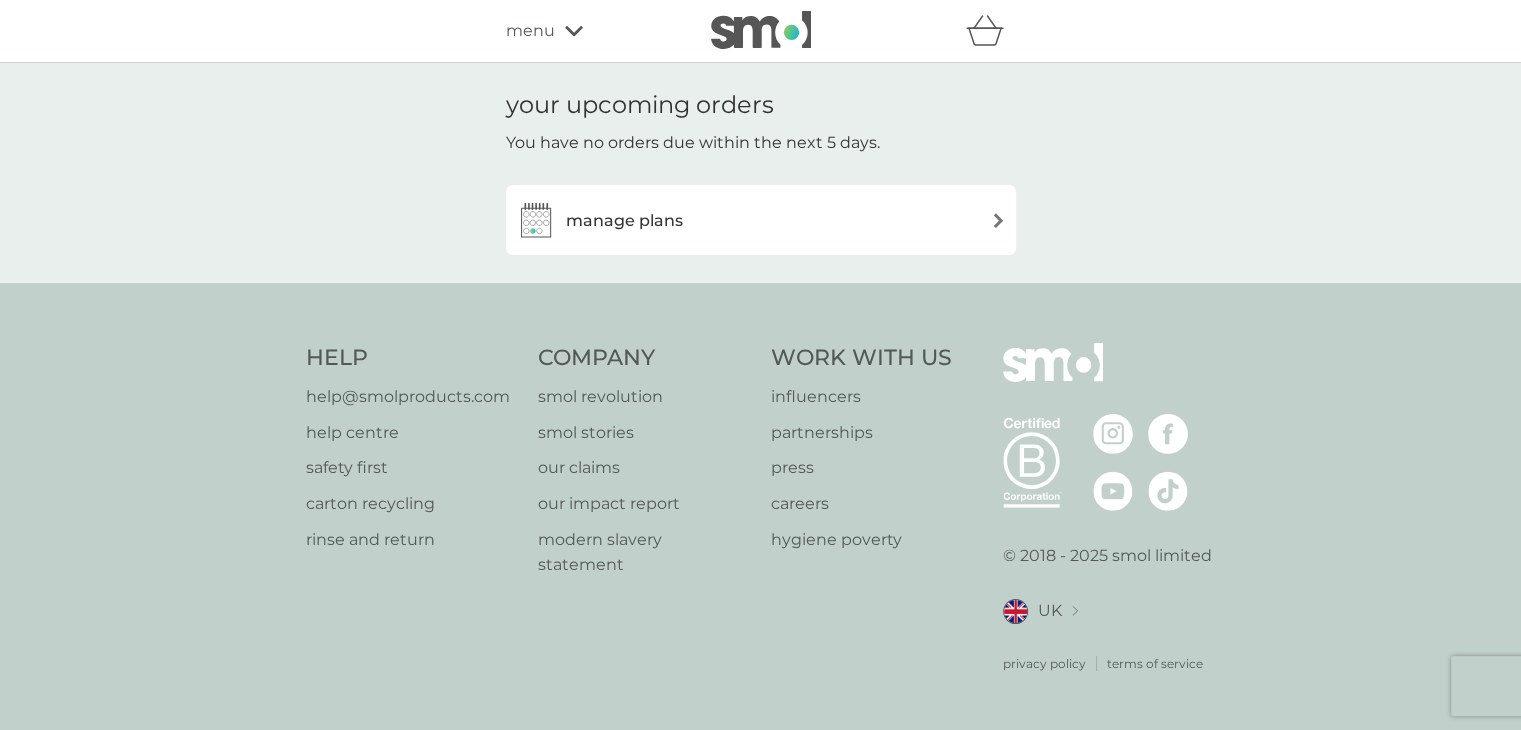click at bounding box center (998, 220) 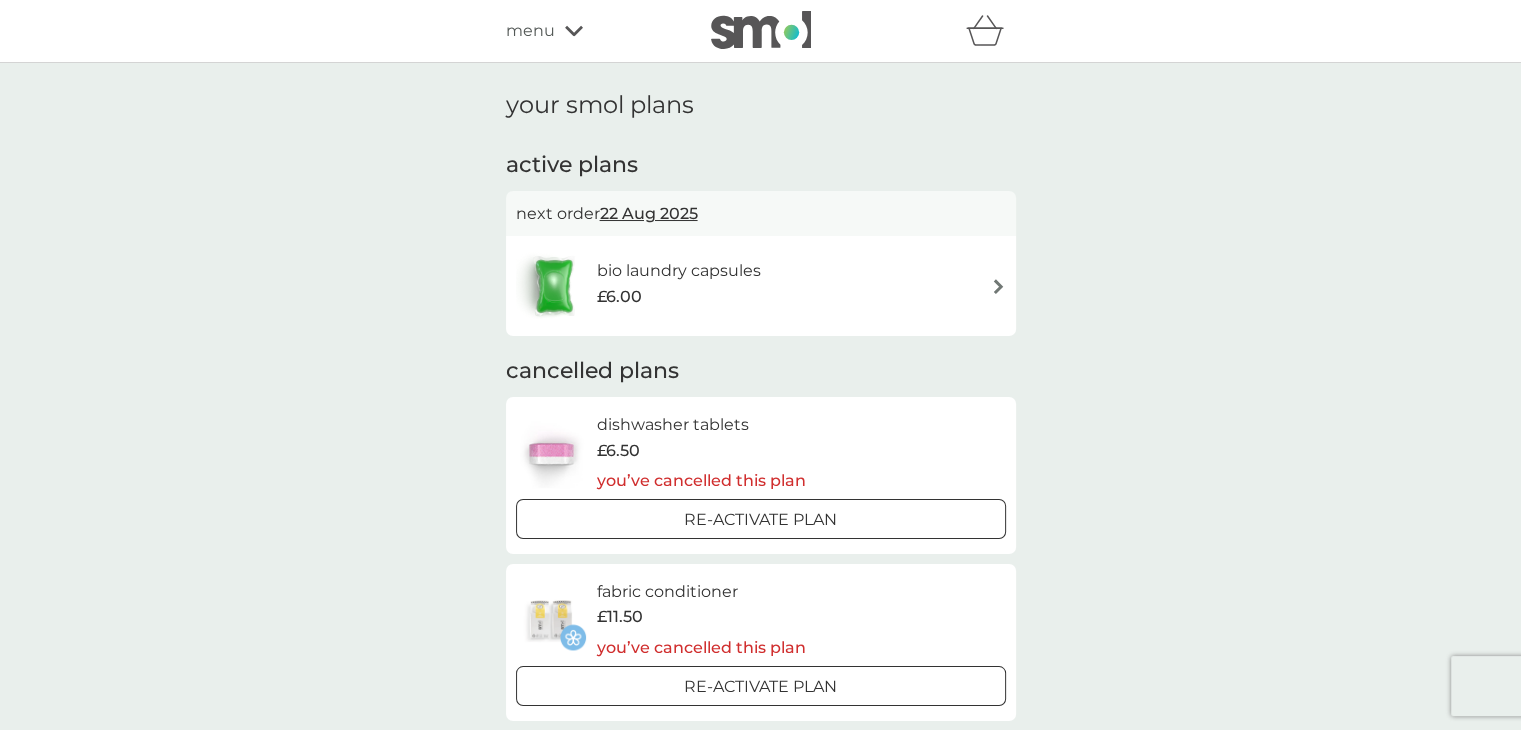 click at bounding box center [998, 286] 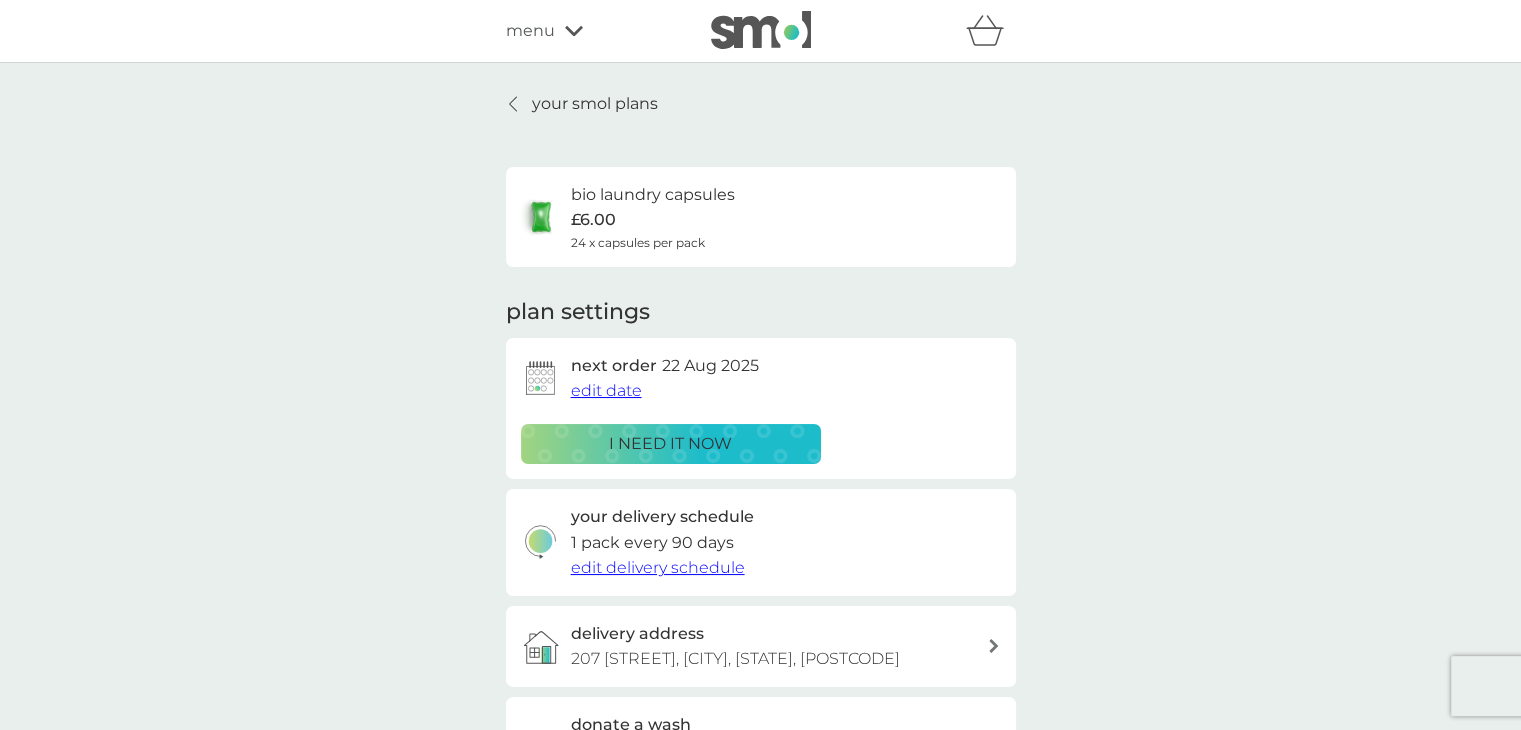 click on "i need it now" at bounding box center (670, 444) 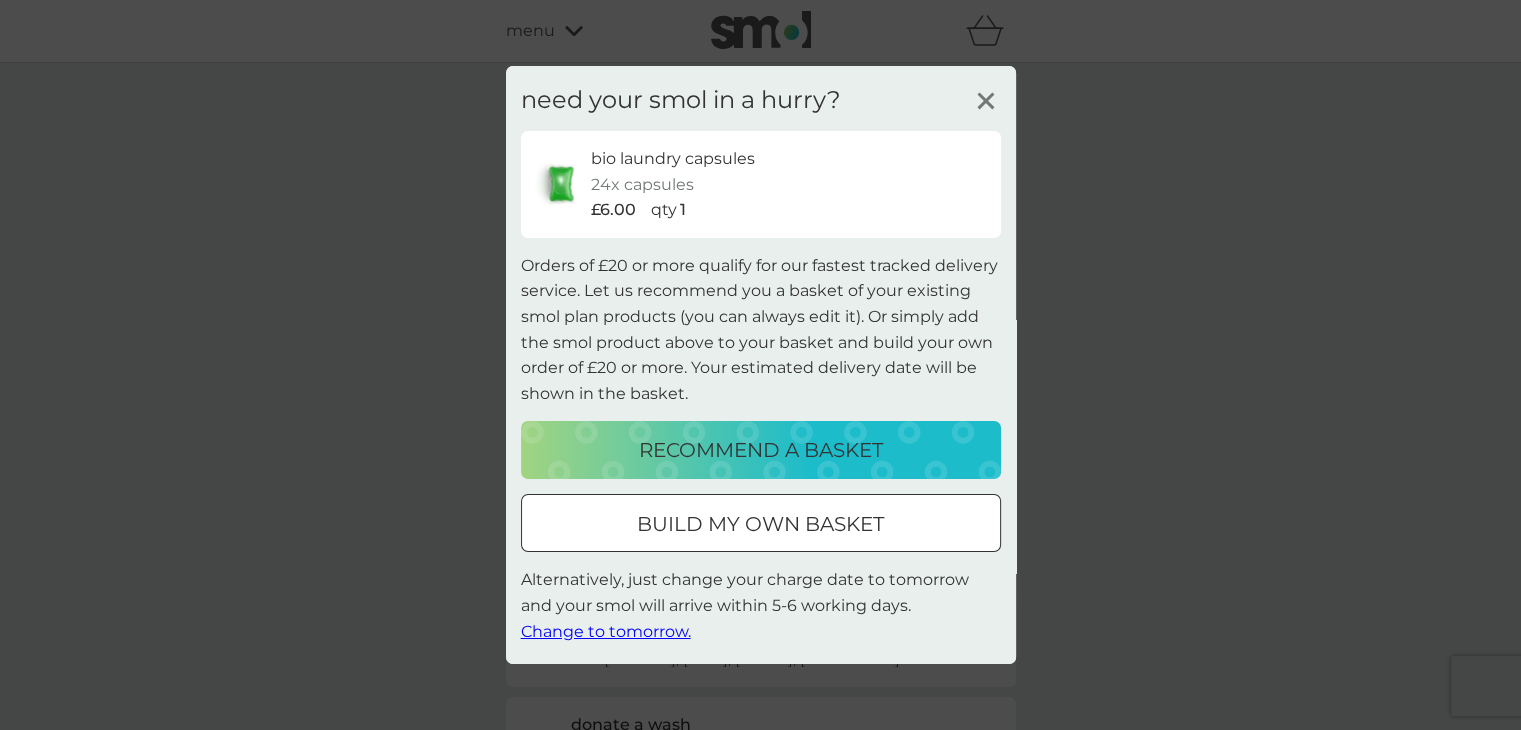 click 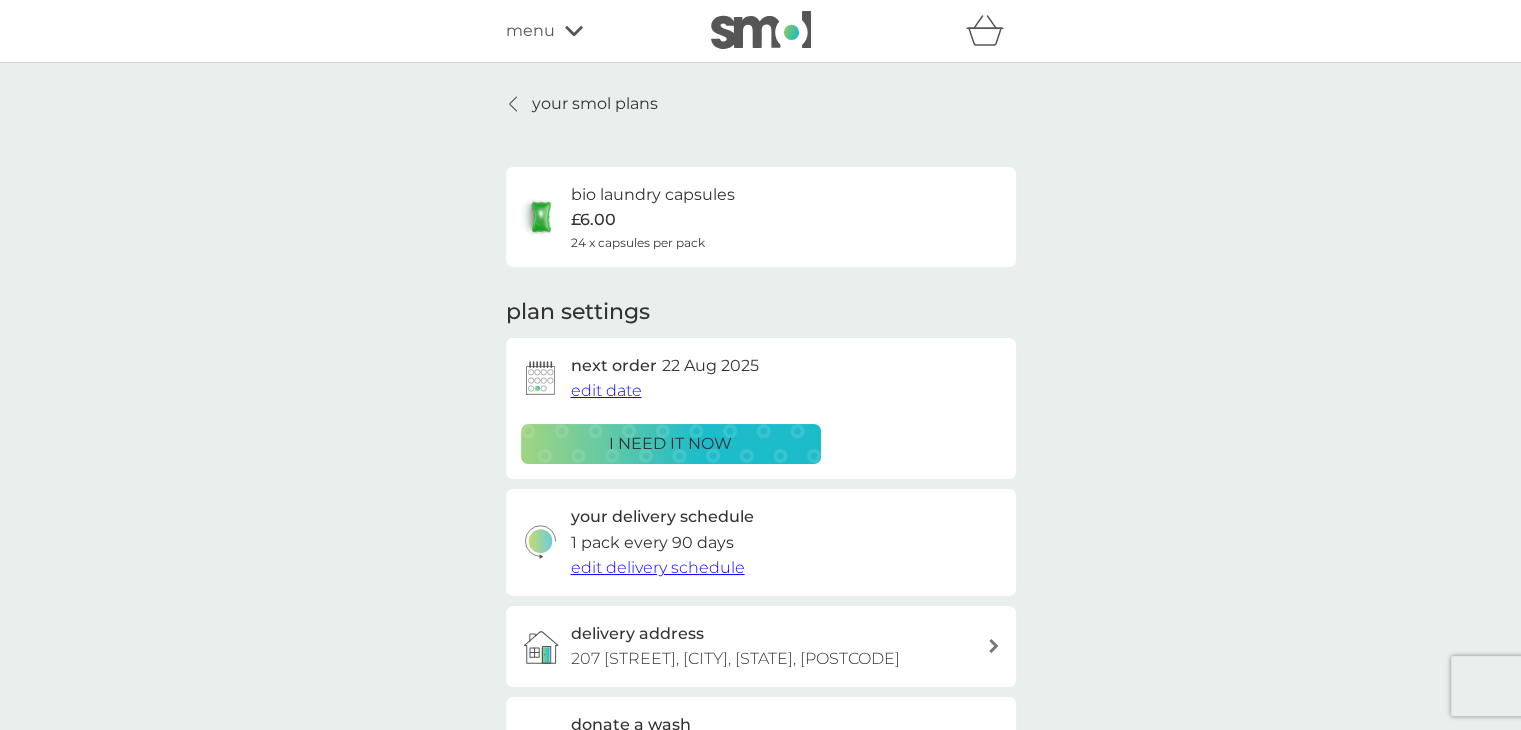 click on "bio laundry capsules" at bounding box center [653, 195] 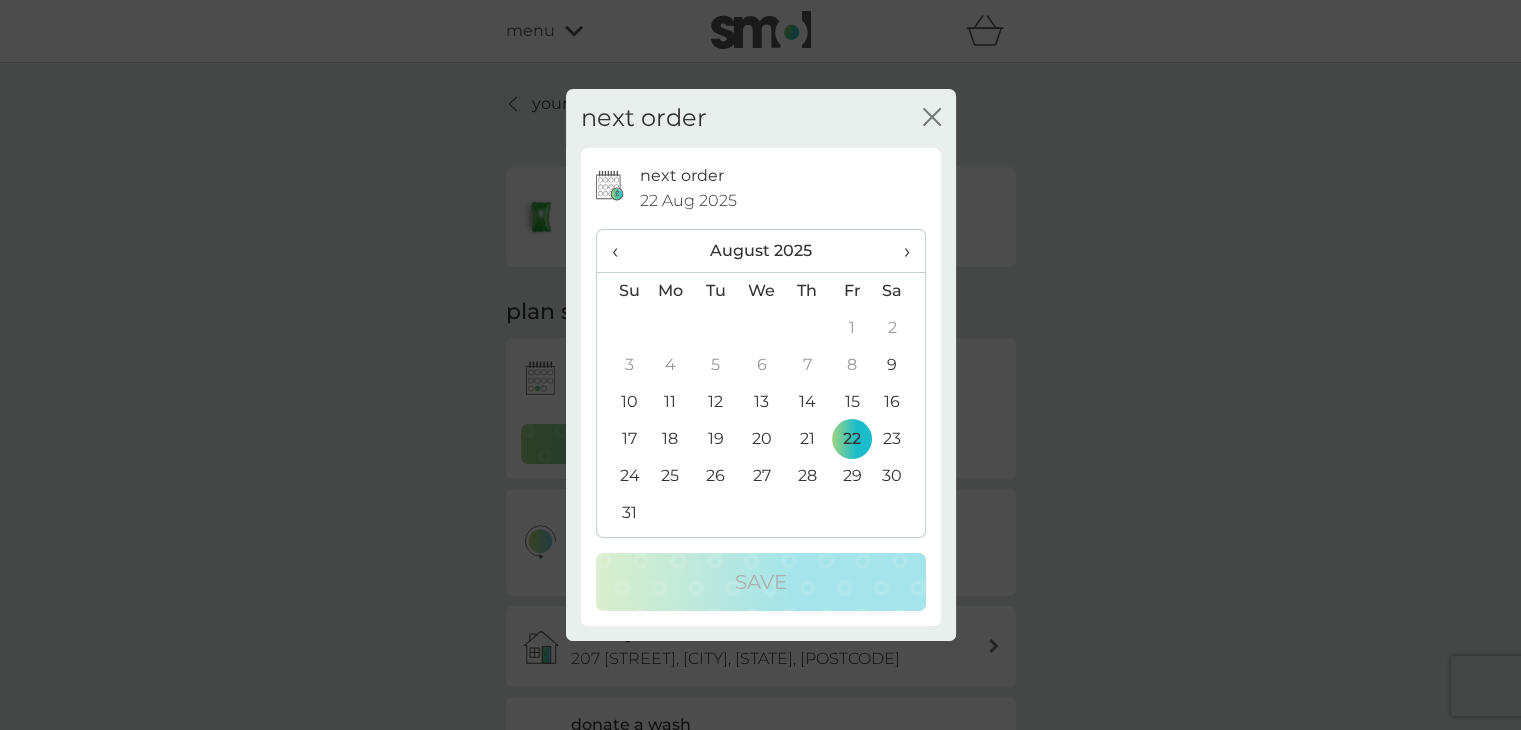 click on "13" at bounding box center (761, 402) 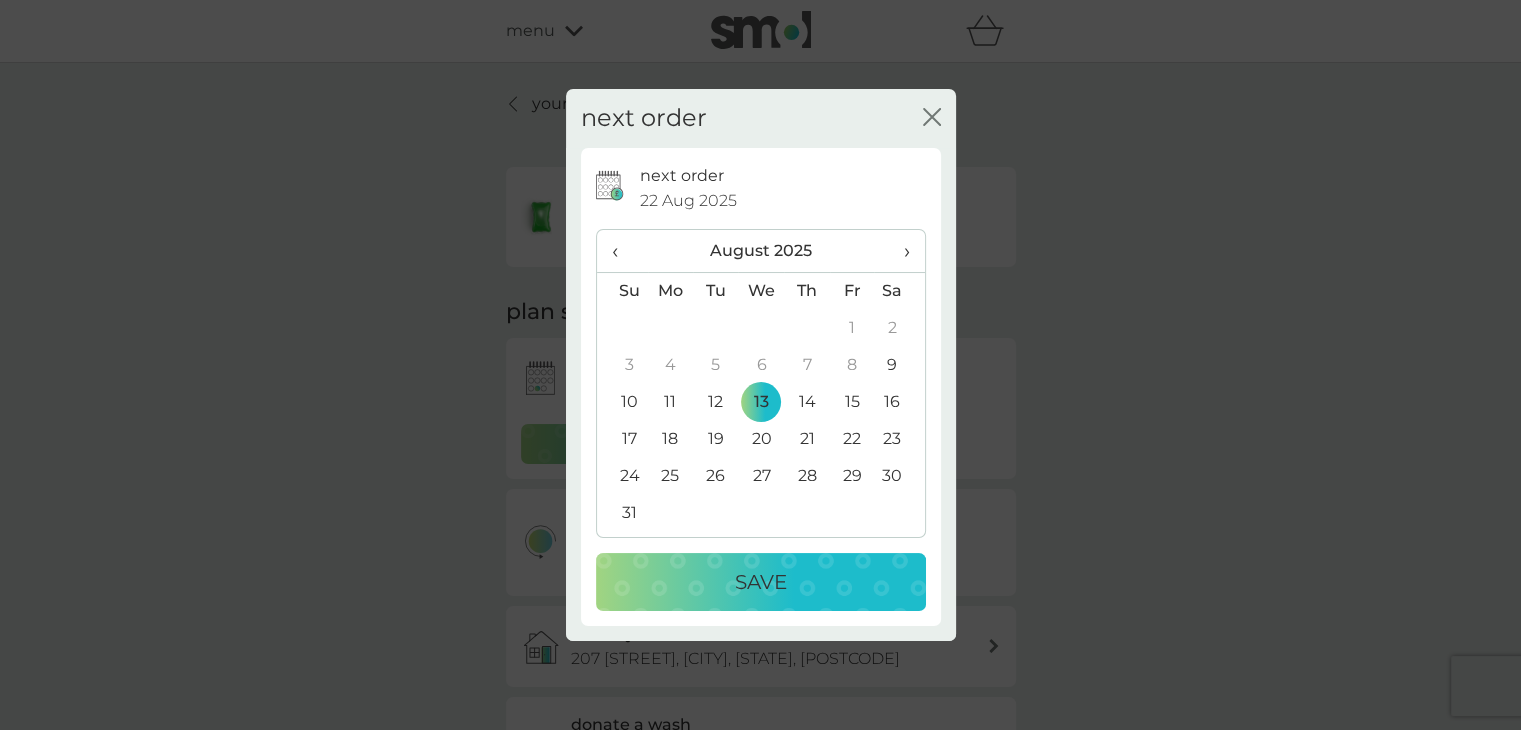 click on "Save" at bounding box center (761, 582) 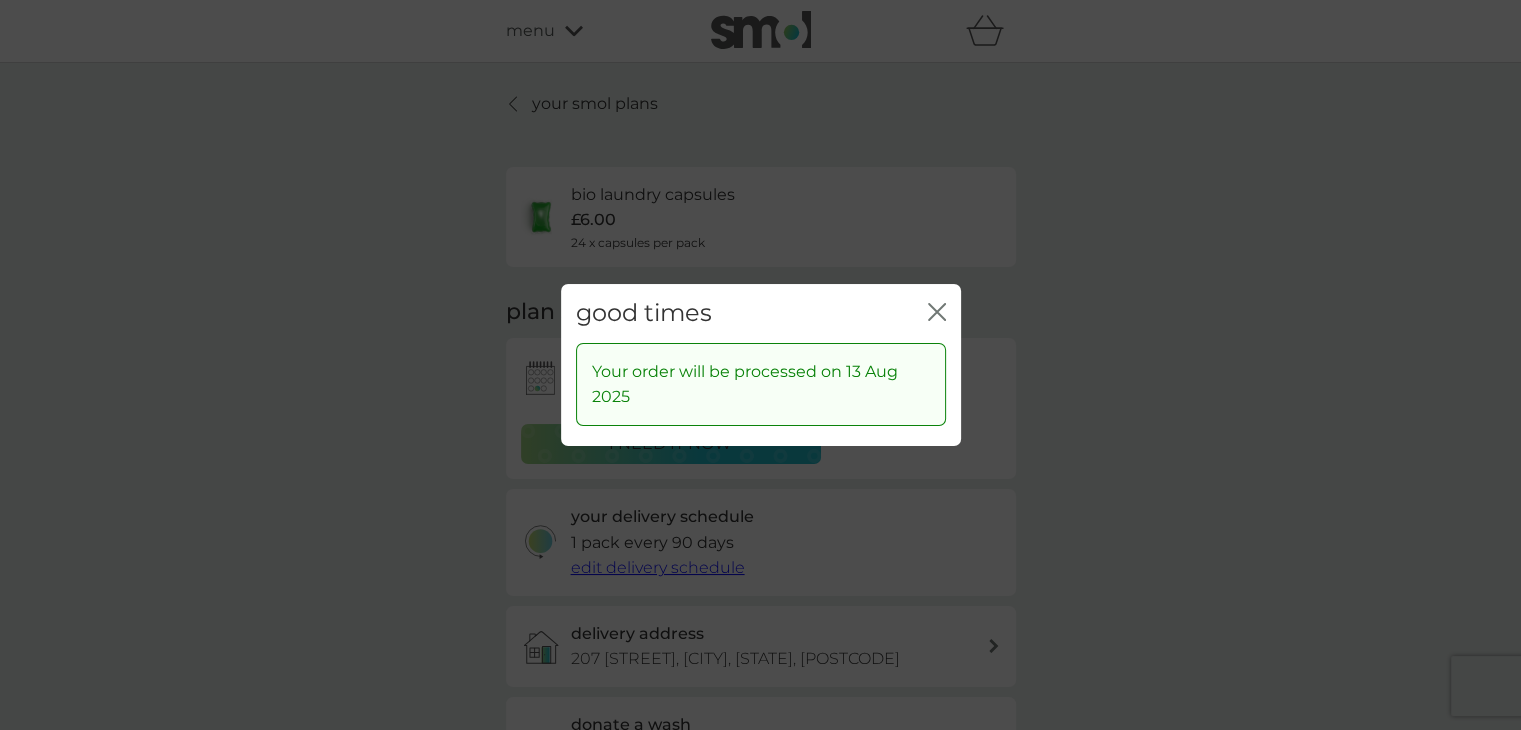 click 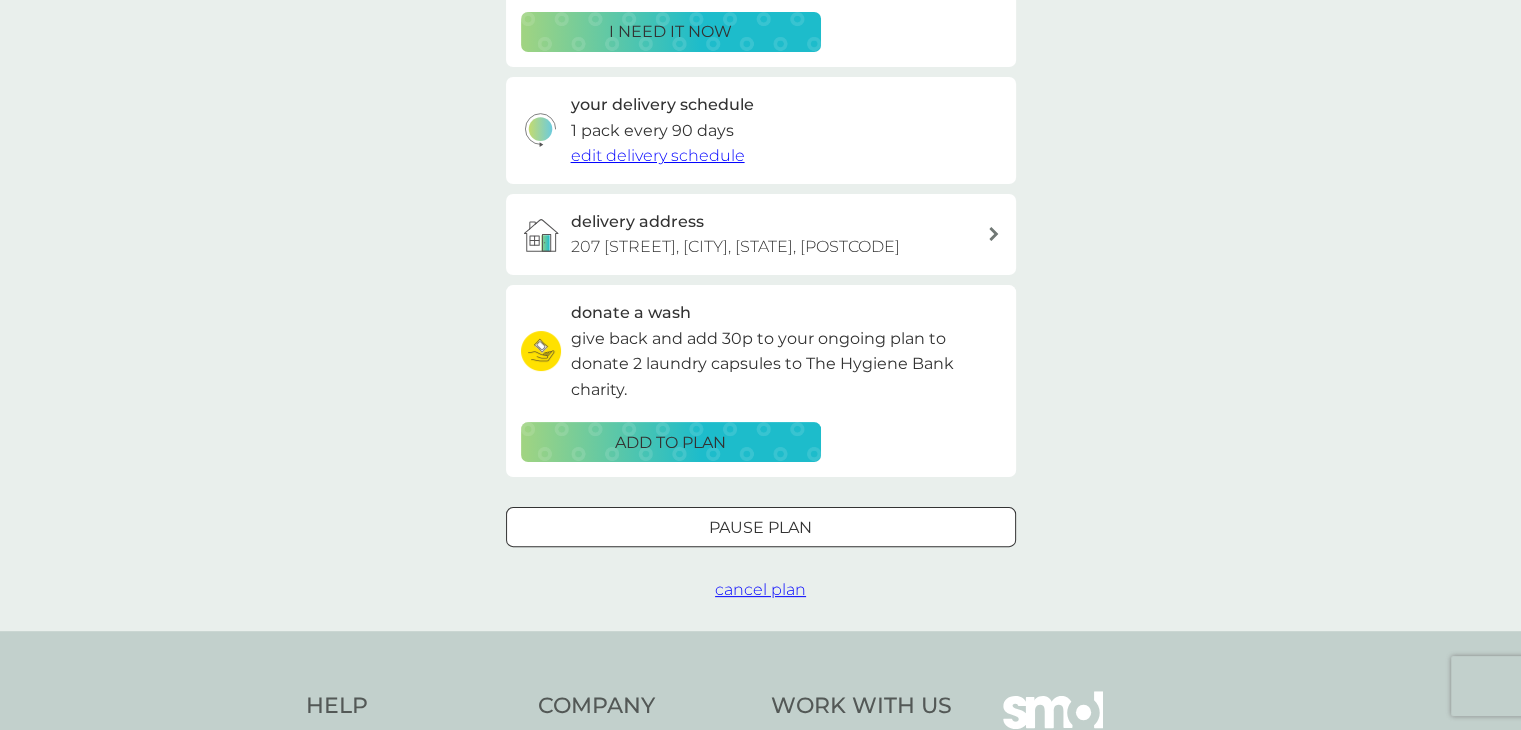scroll, scrollTop: 439, scrollLeft: 0, axis: vertical 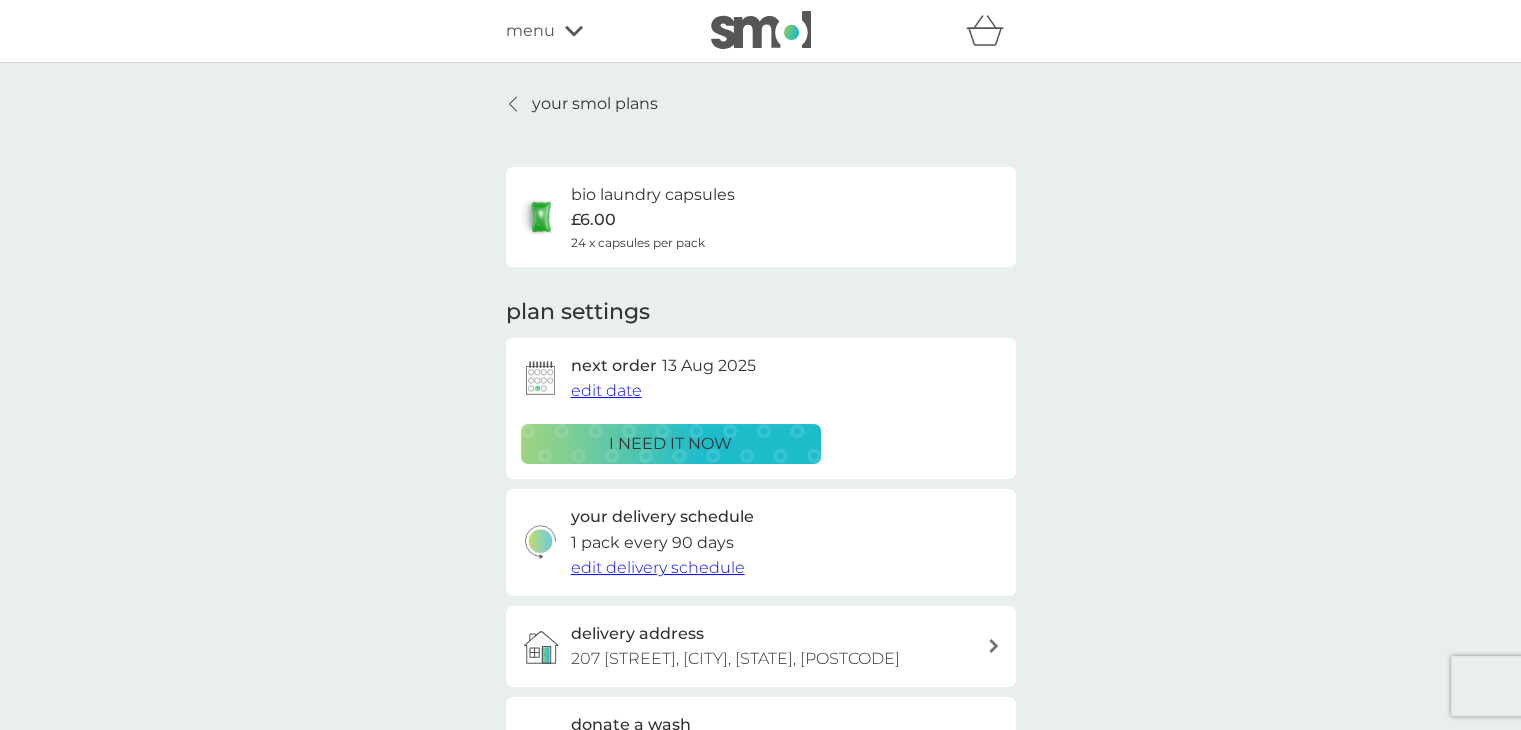 click on "your smol plans" at bounding box center [595, 104] 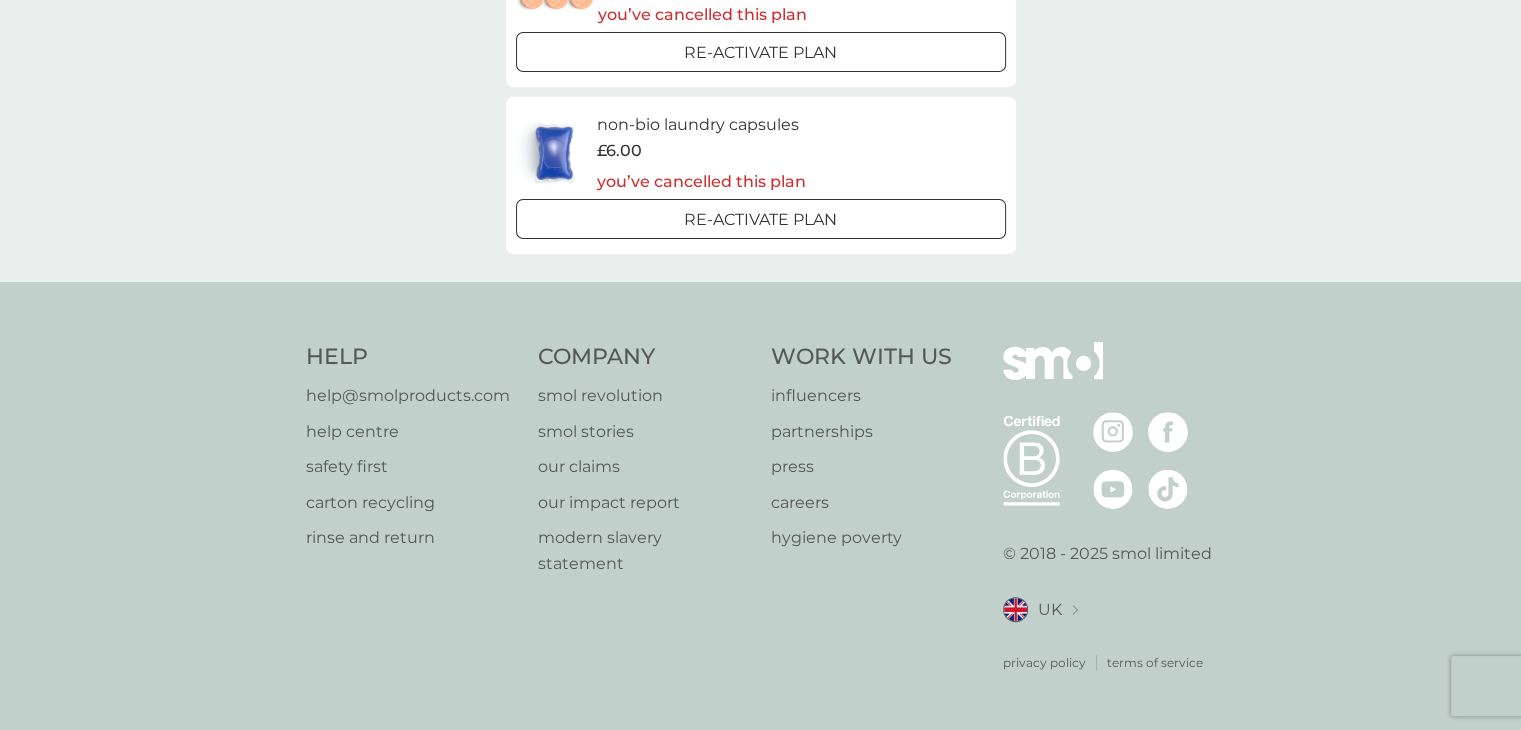 scroll, scrollTop: 802, scrollLeft: 0, axis: vertical 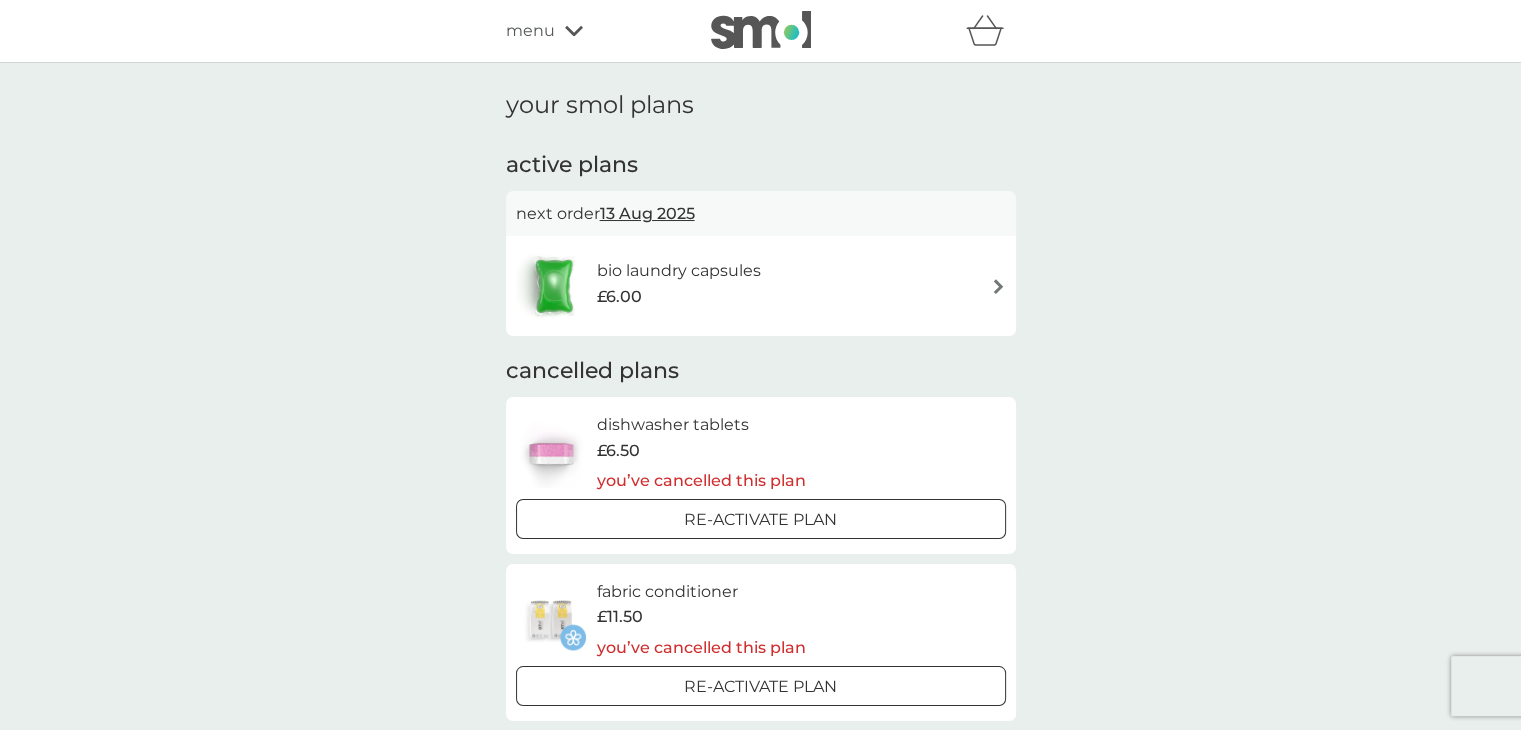 click 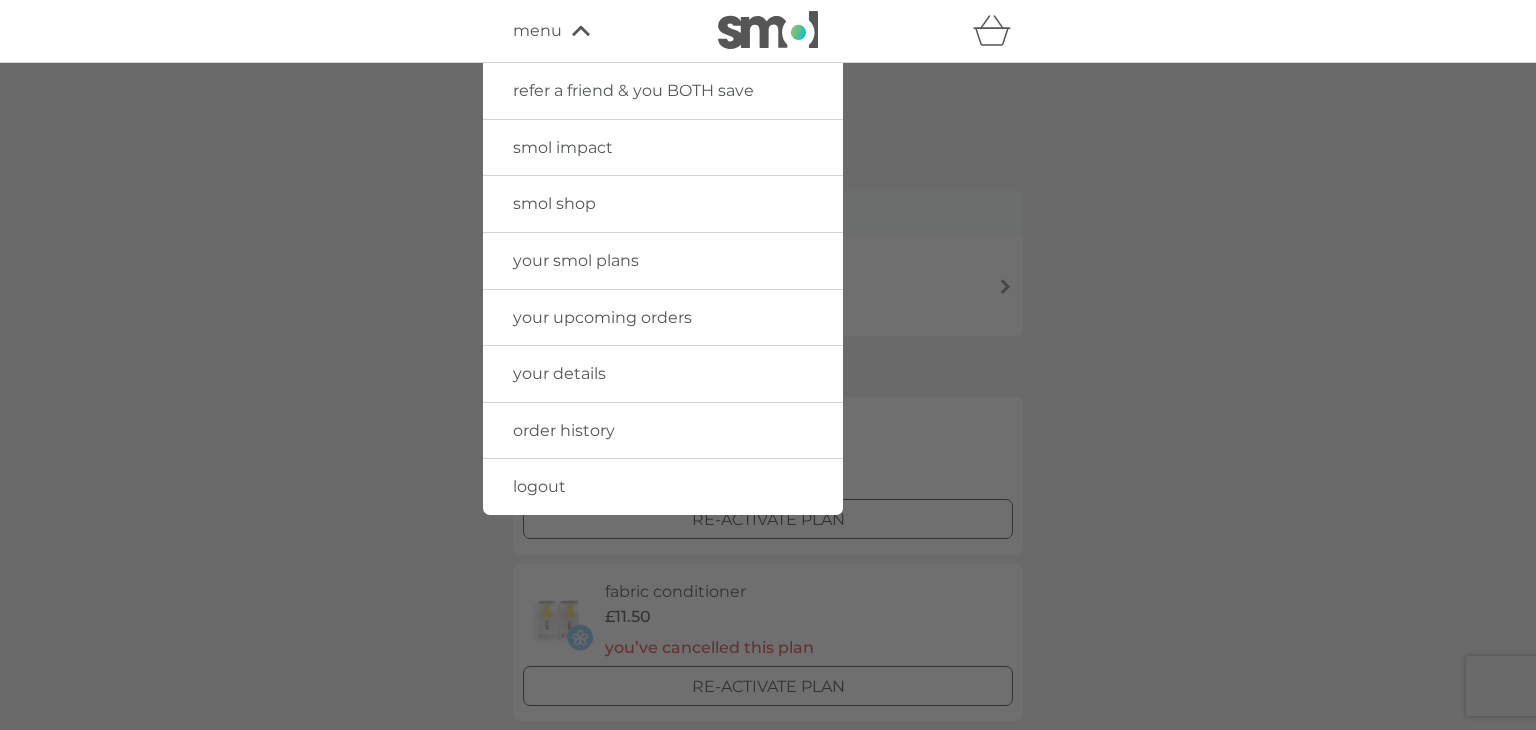click on "your details" at bounding box center [663, 374] 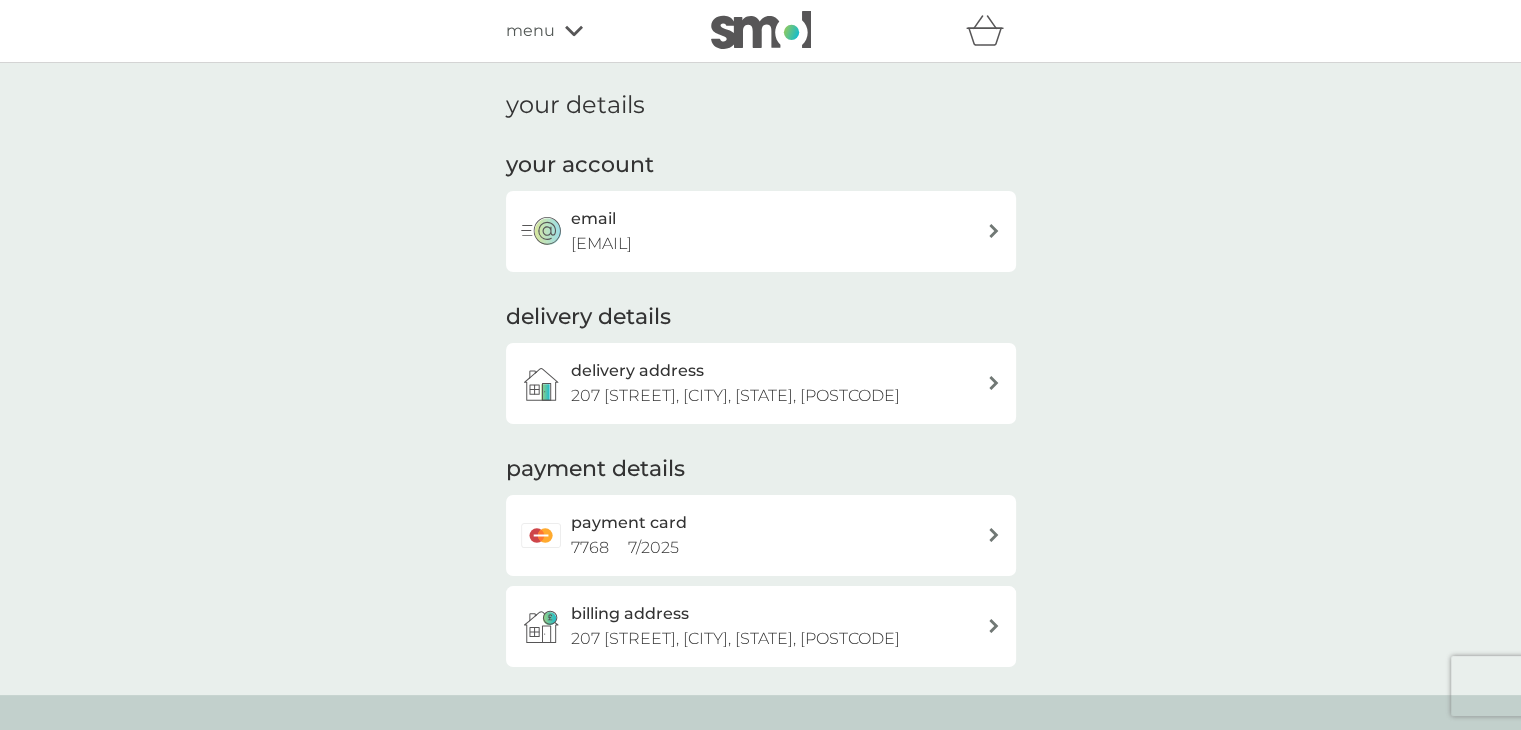 click 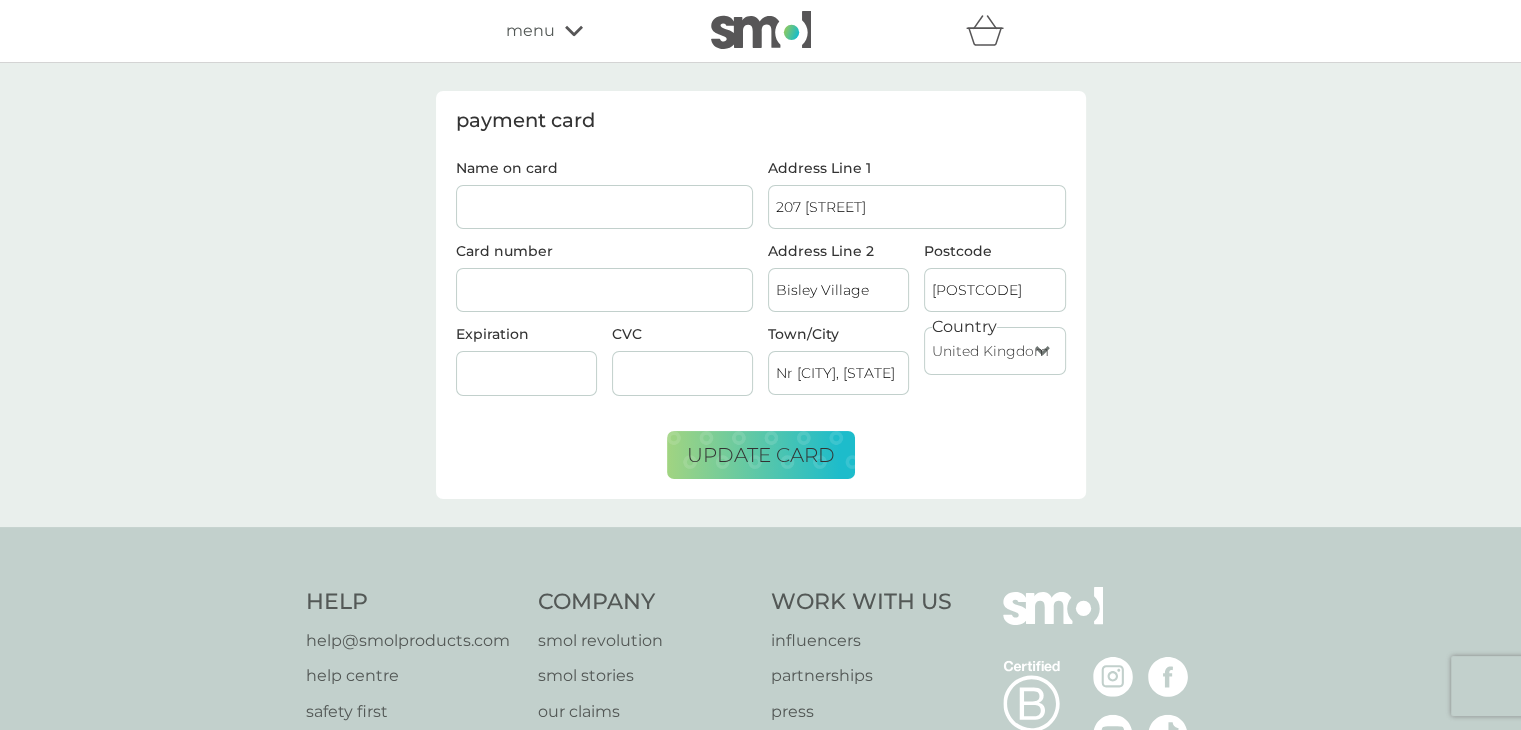 click on "Name on card" at bounding box center [605, 207] 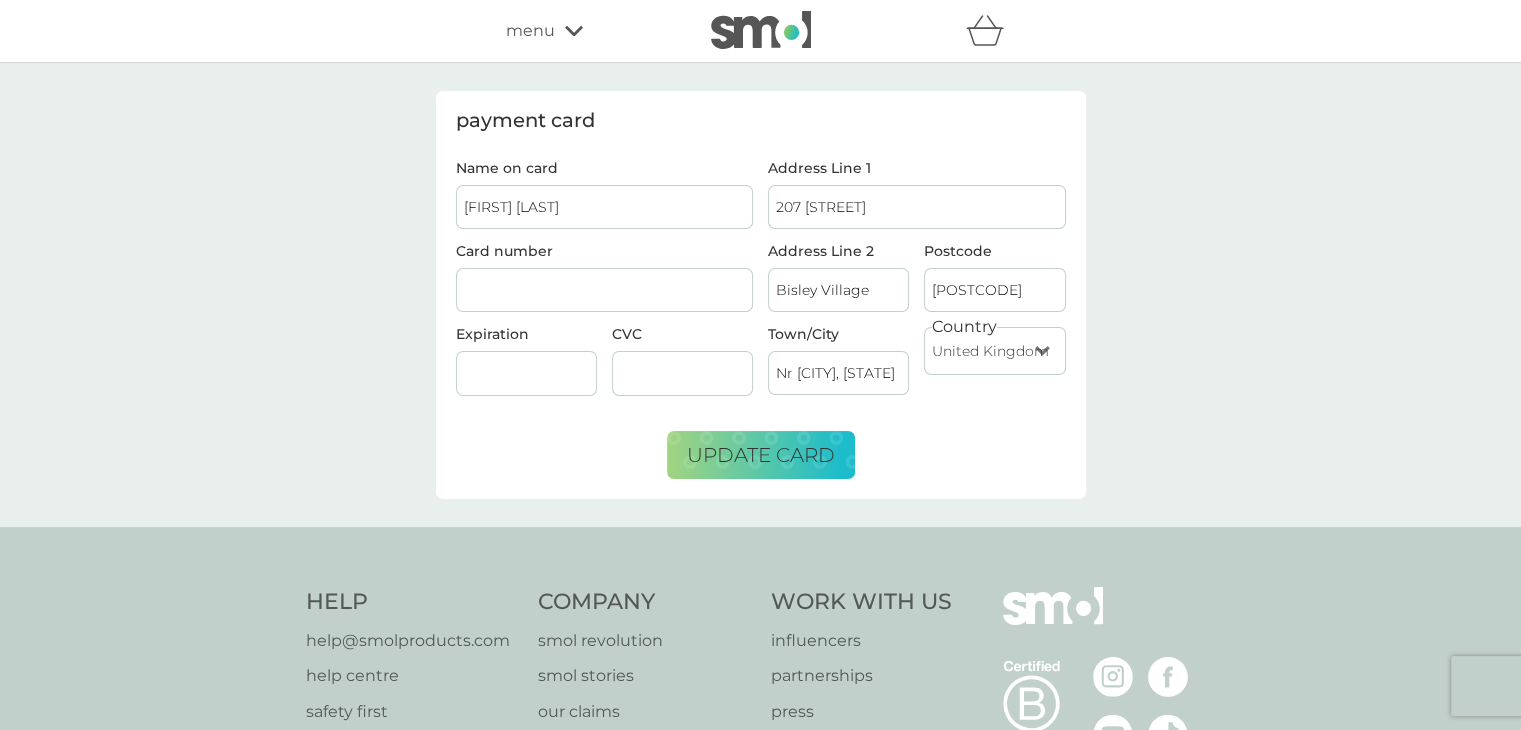 click on "Denise Mountstephens" at bounding box center (605, 207) 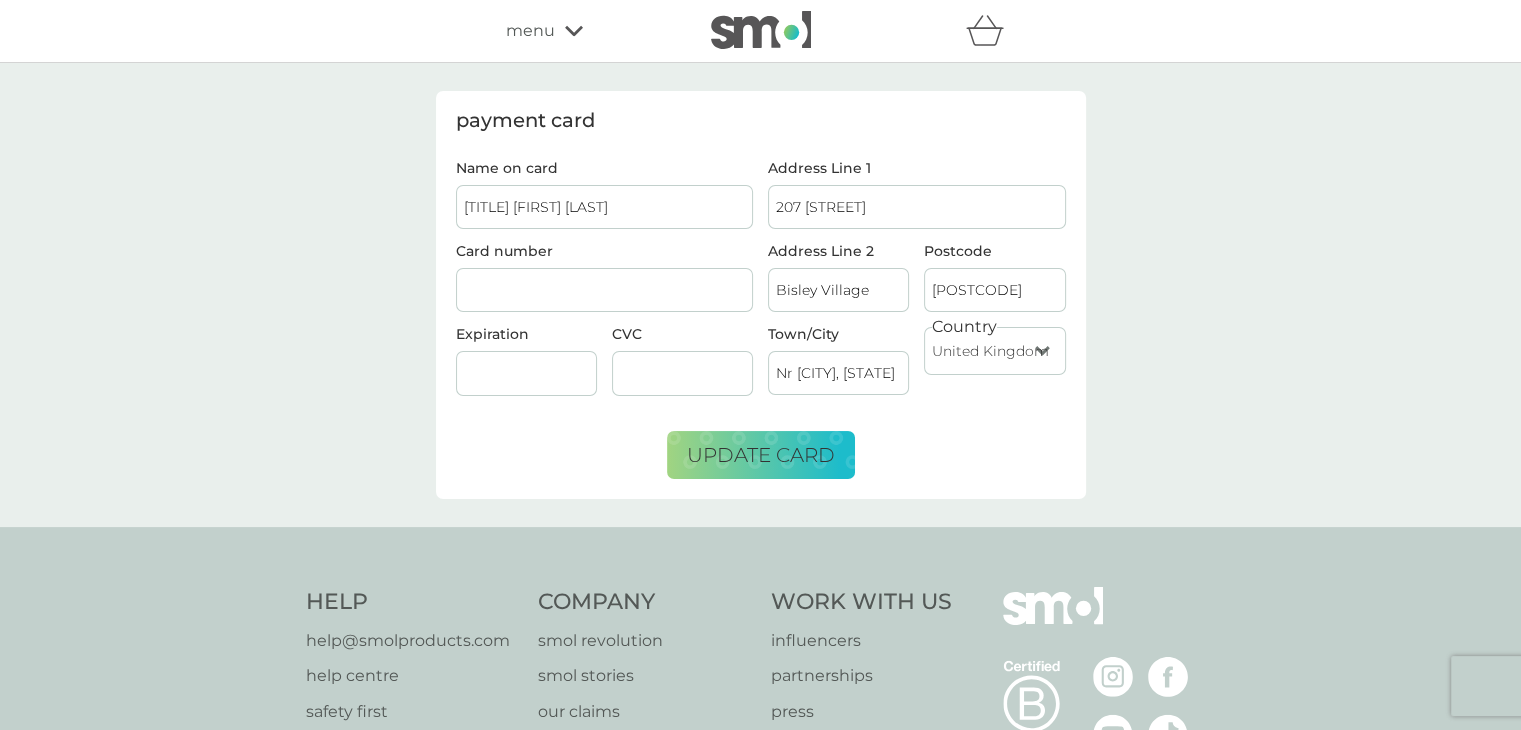click on "Mrs Denise Mountstephens" at bounding box center (605, 207) 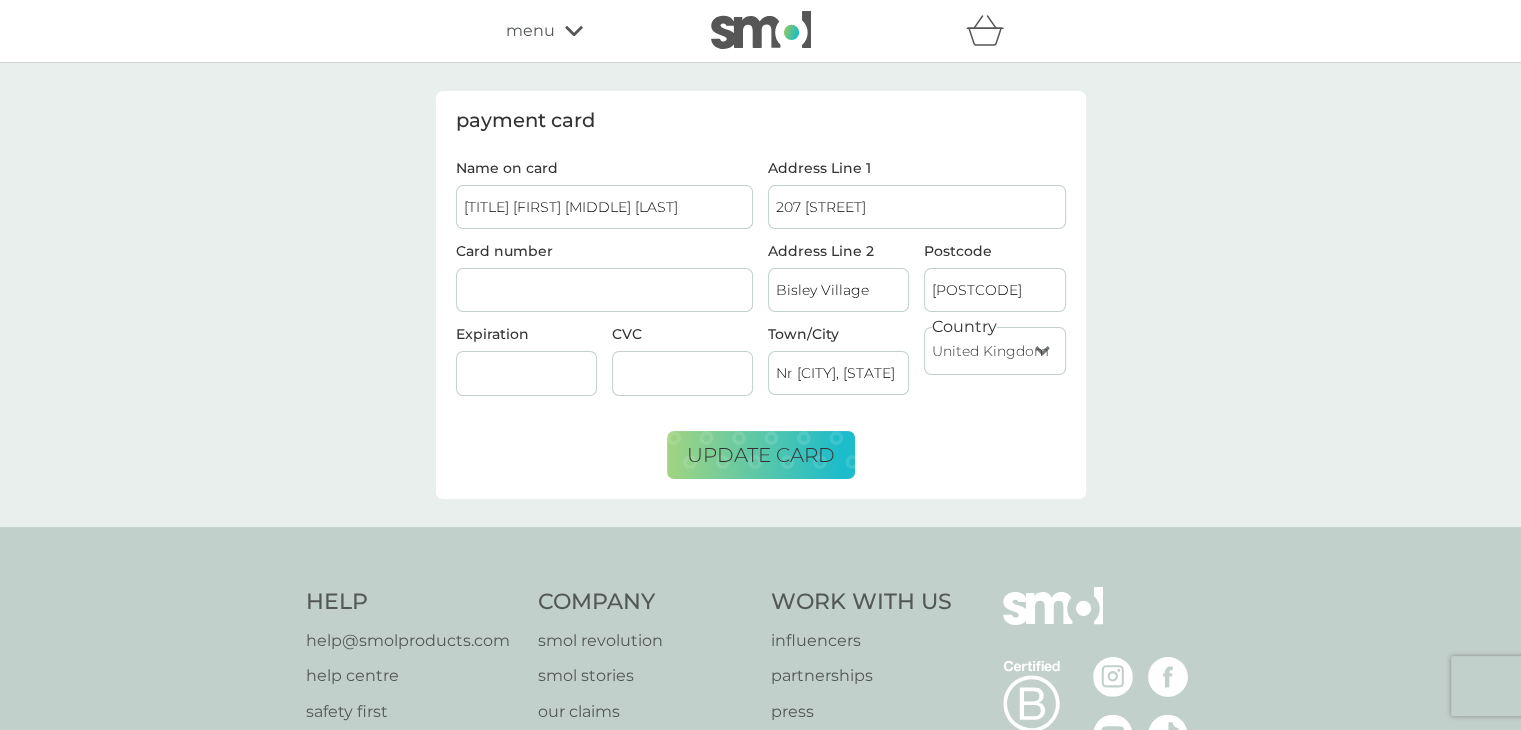 click on "Mrs Denise P  Mountstephens" at bounding box center (605, 207) 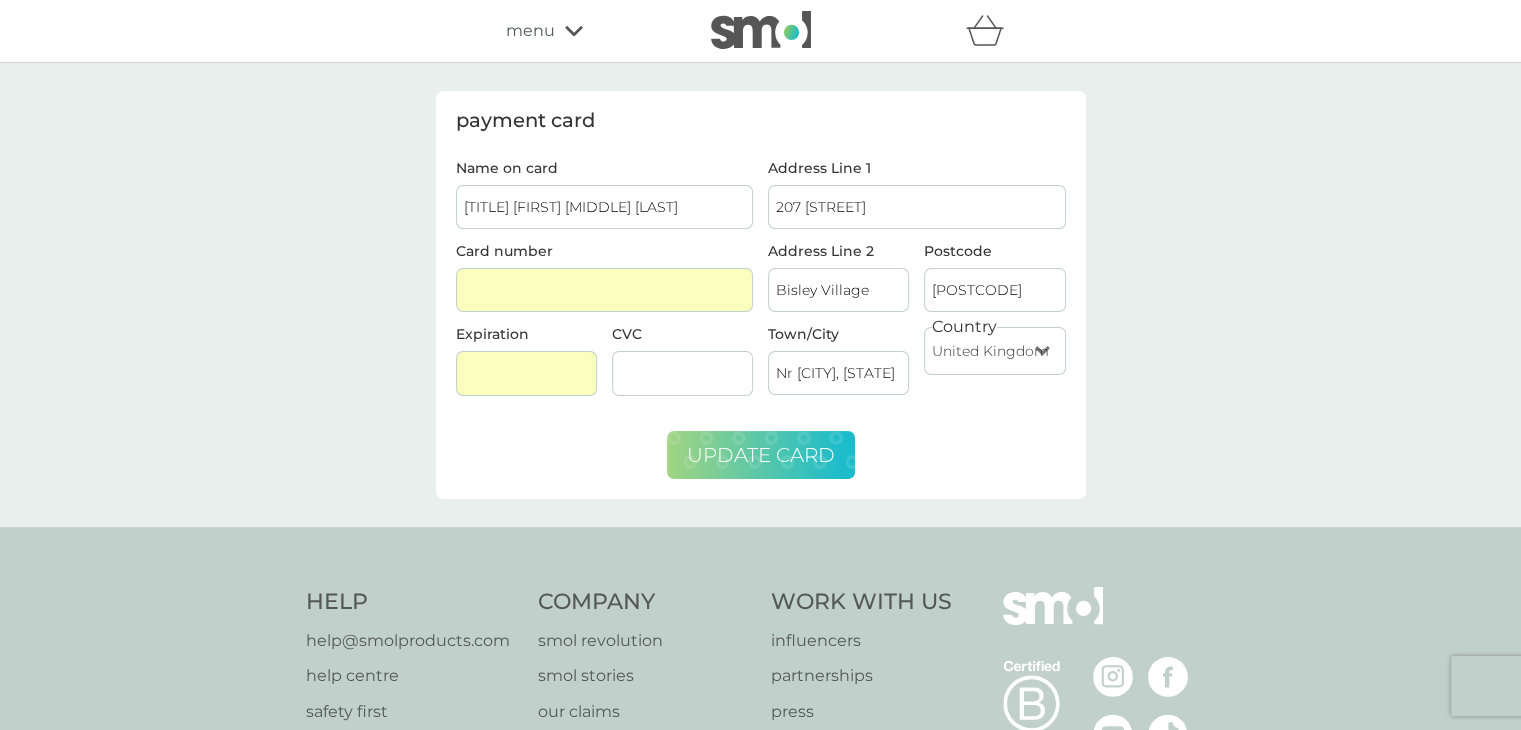click on "update card" at bounding box center [761, 455] 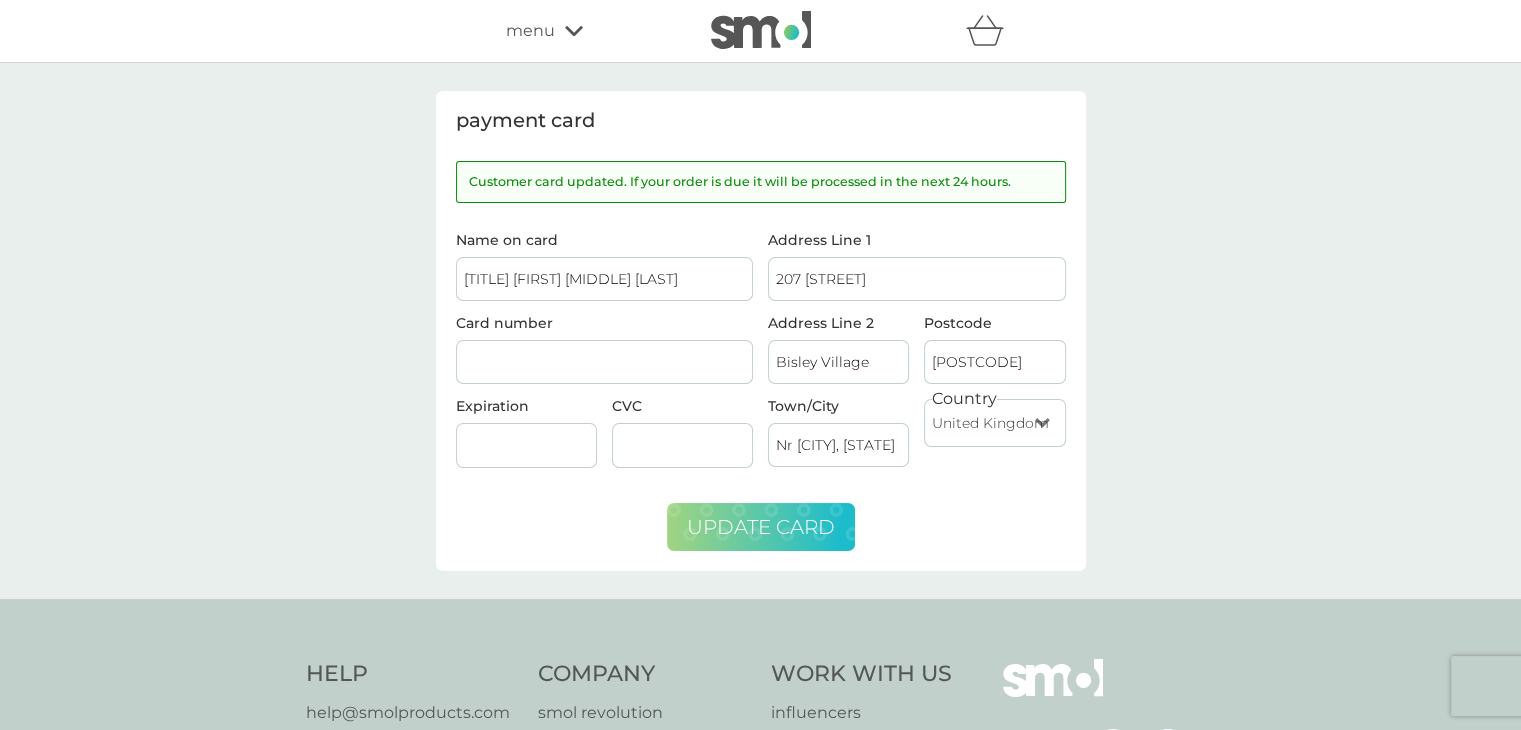 click 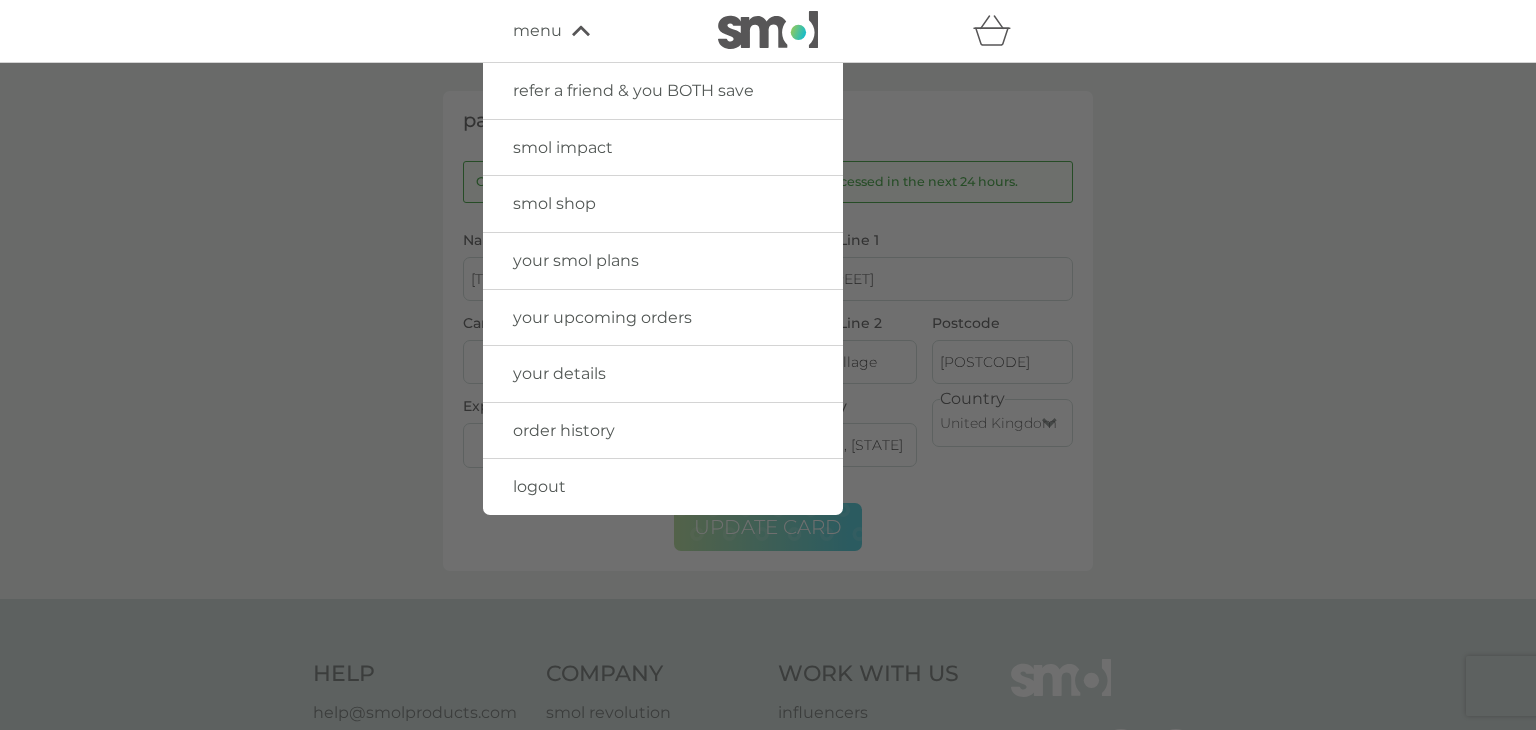 click on "your upcoming orders" at bounding box center [602, 317] 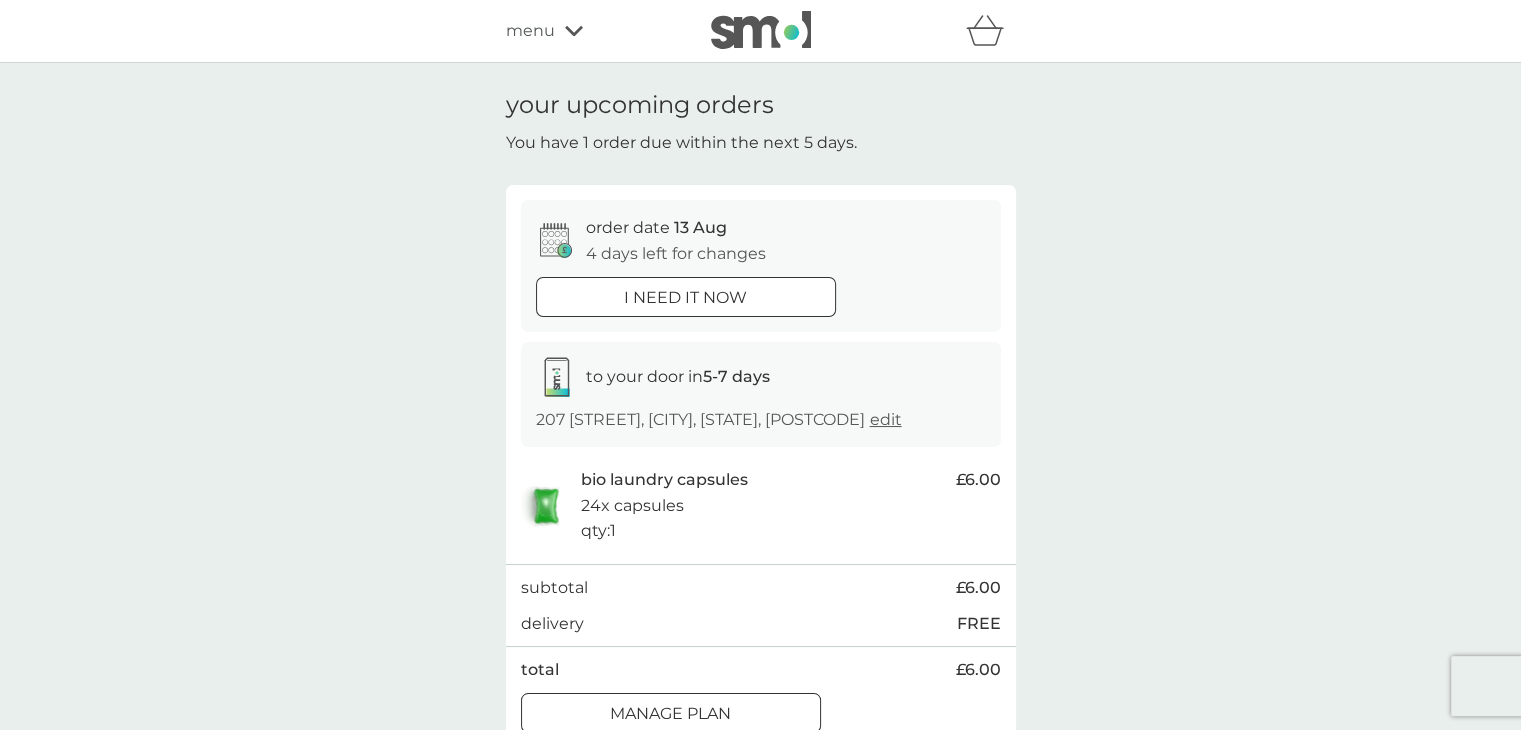 click at bounding box center (686, 297) 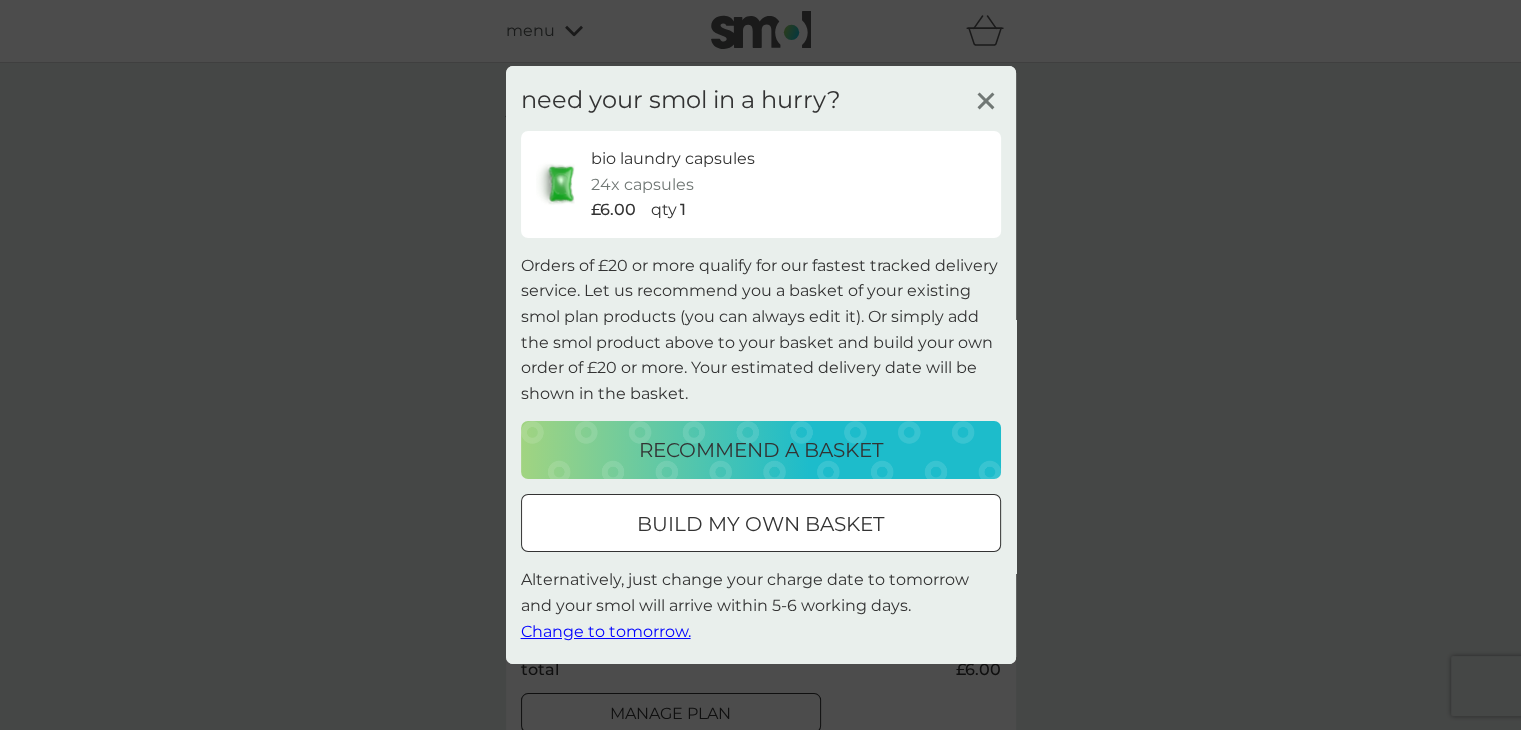 click on "recommend a basket" at bounding box center [761, 450] 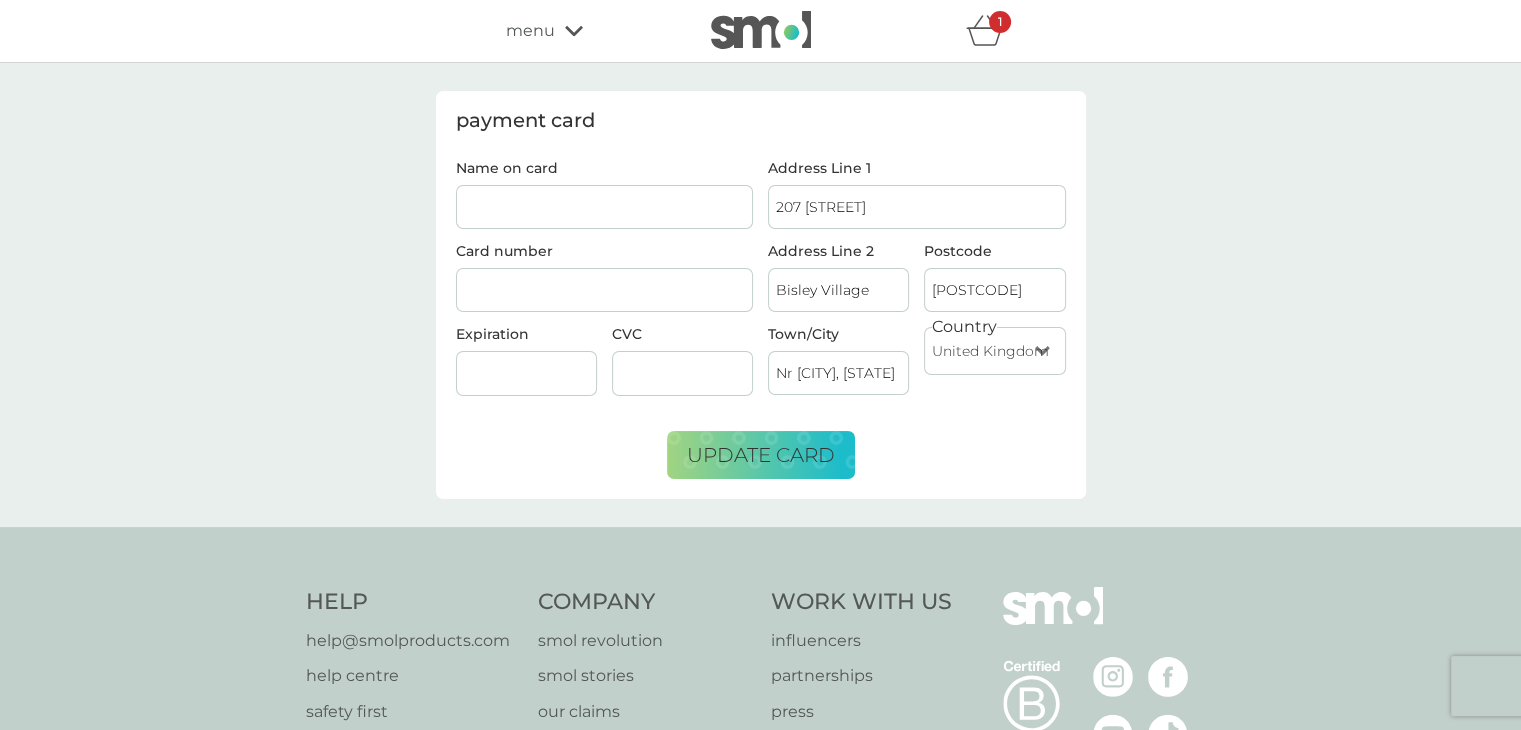 click 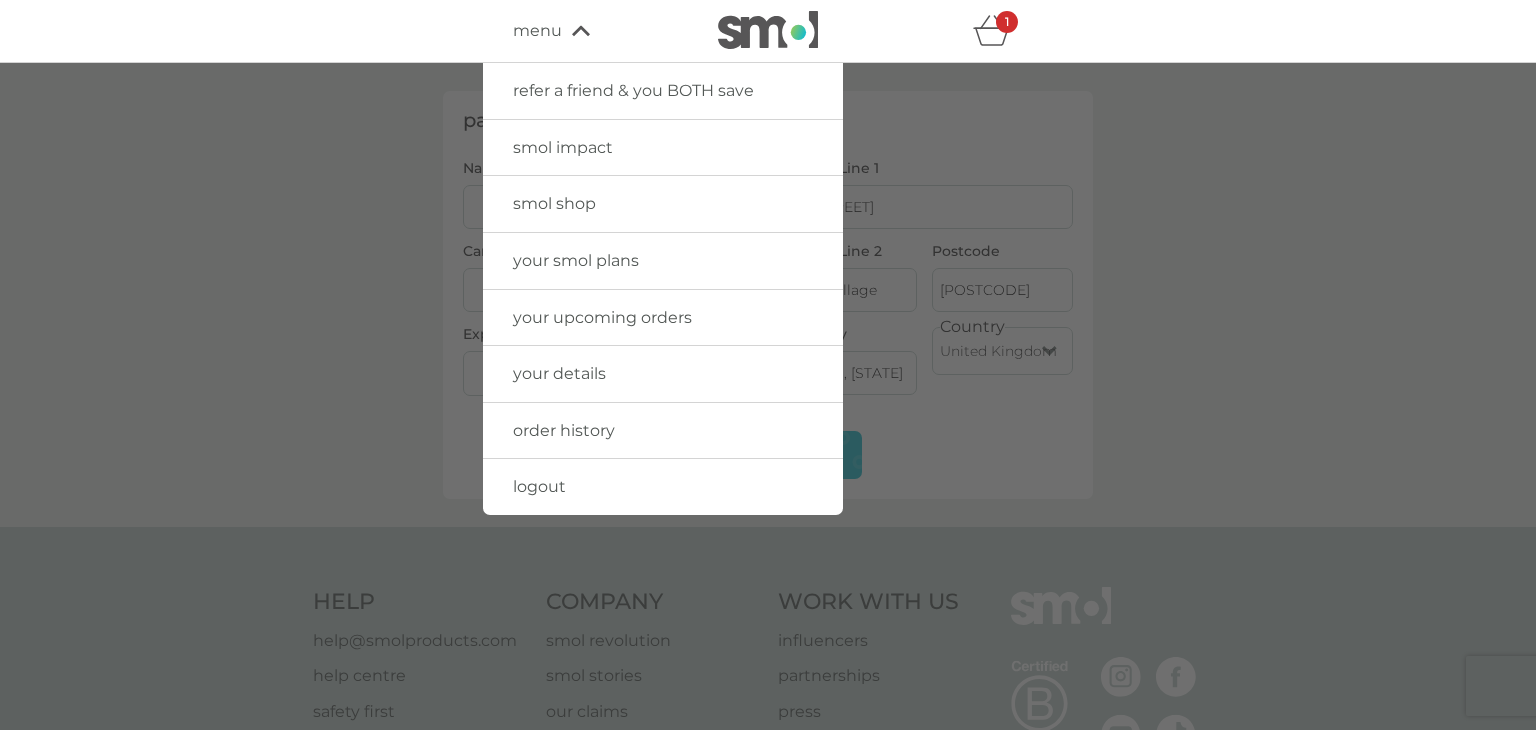 click on "your upcoming orders" at bounding box center [602, 317] 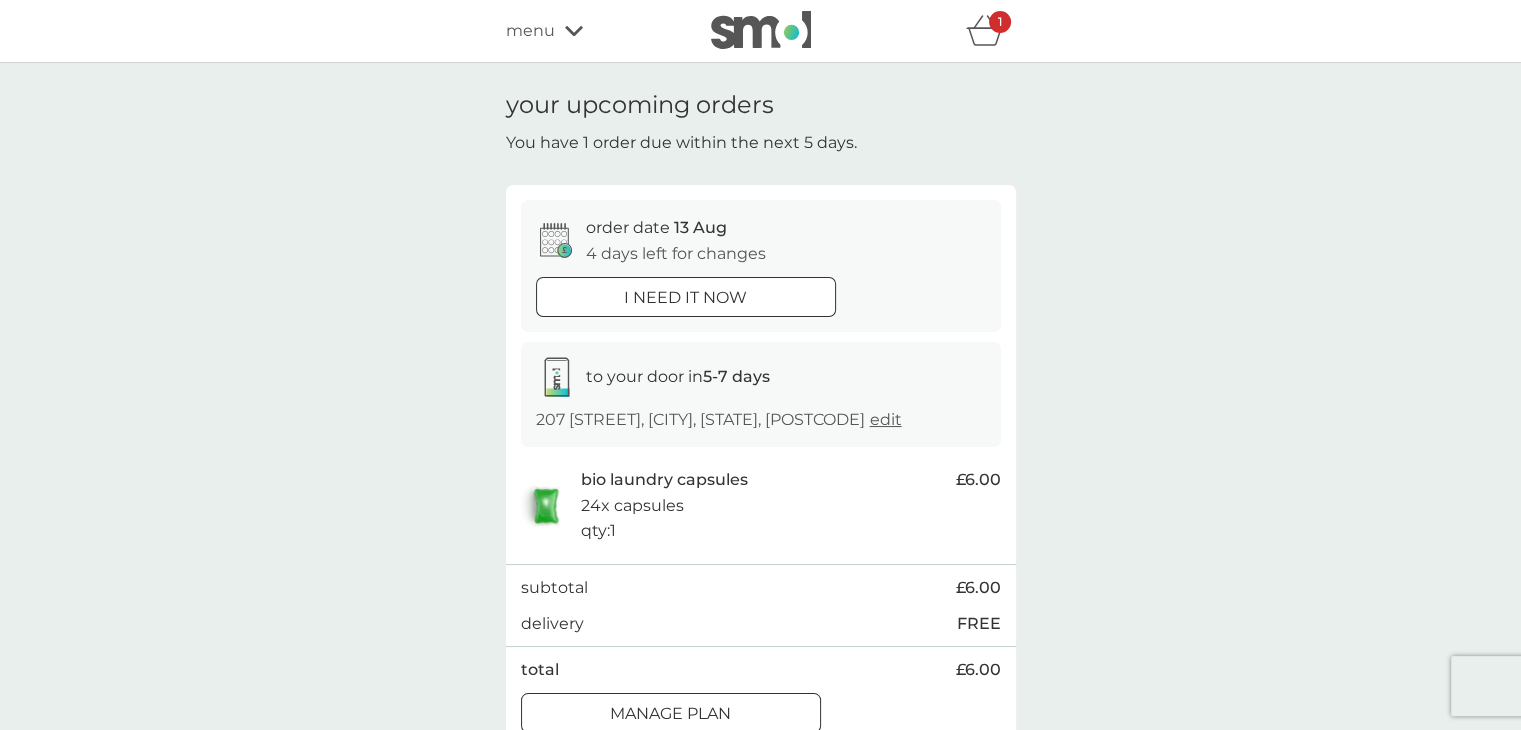 scroll, scrollTop: 40, scrollLeft: 0, axis: vertical 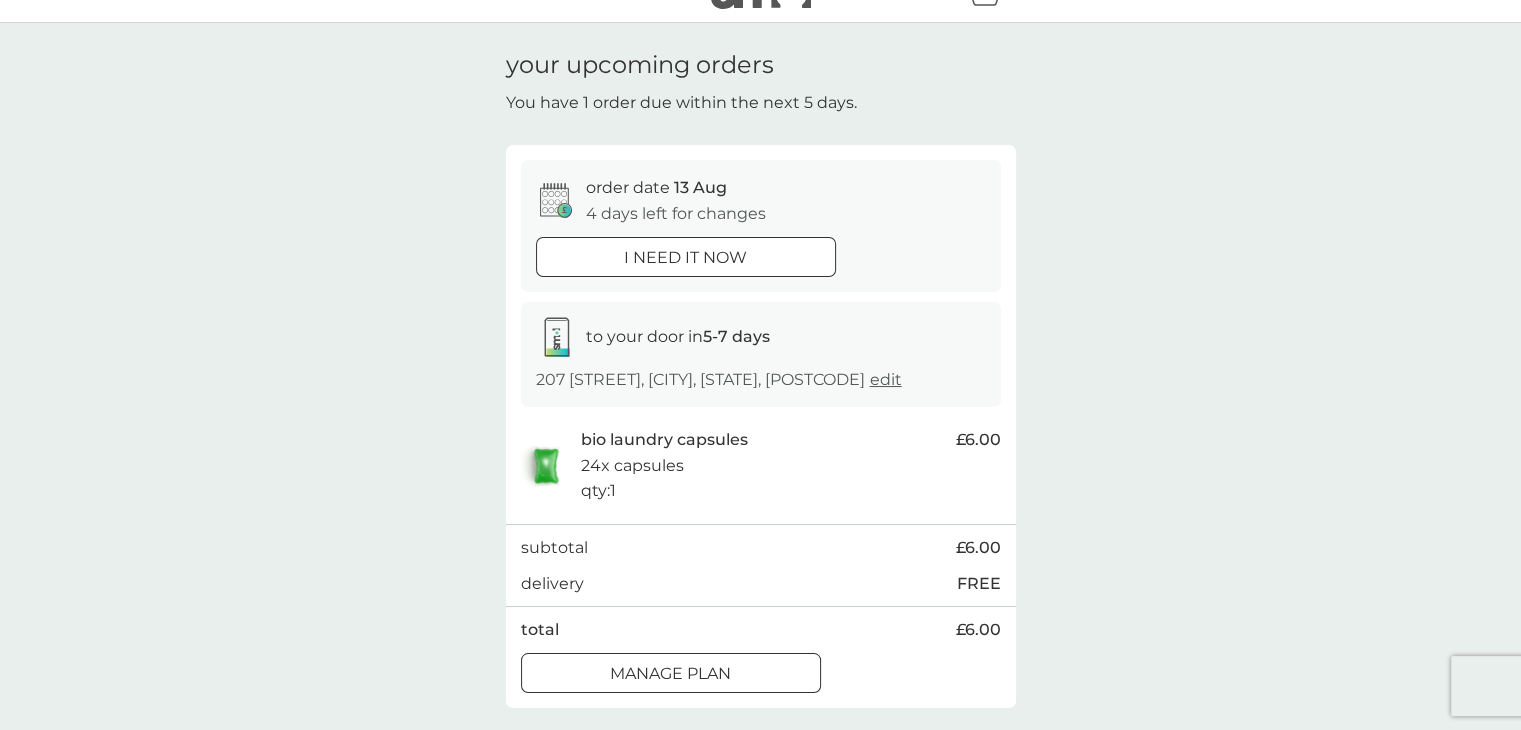 click at bounding box center (671, 673) 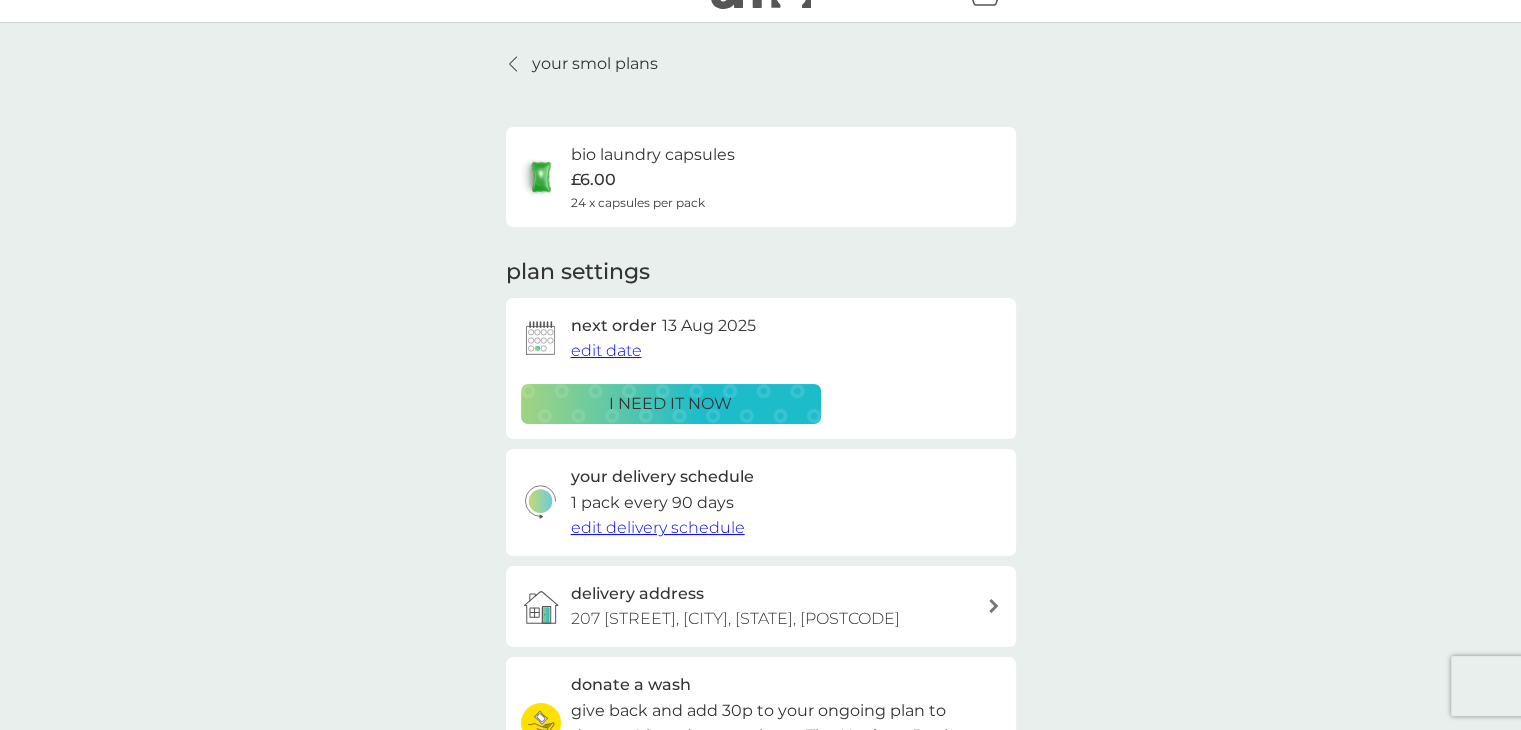 scroll, scrollTop: 0, scrollLeft: 0, axis: both 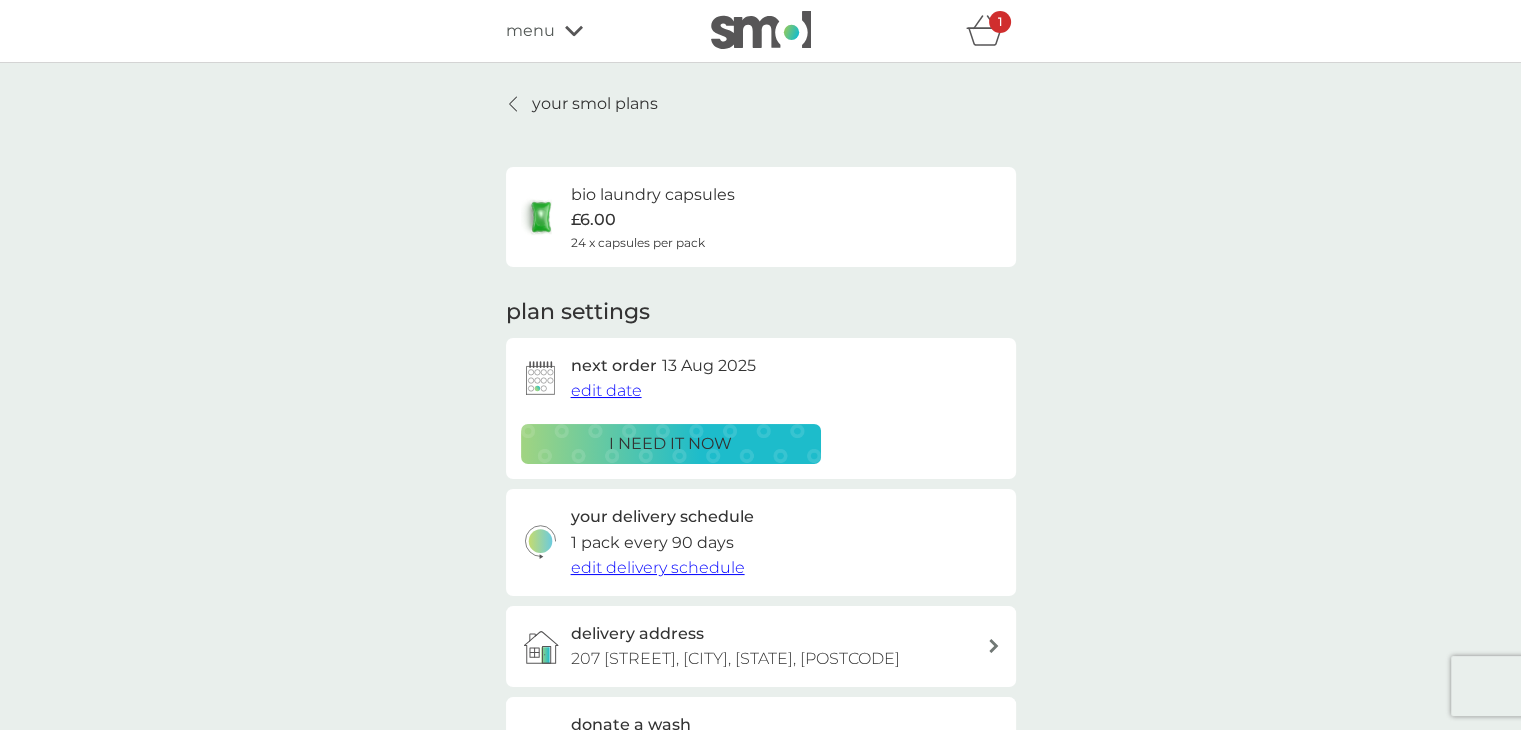 click on "edit date" at bounding box center [606, 390] 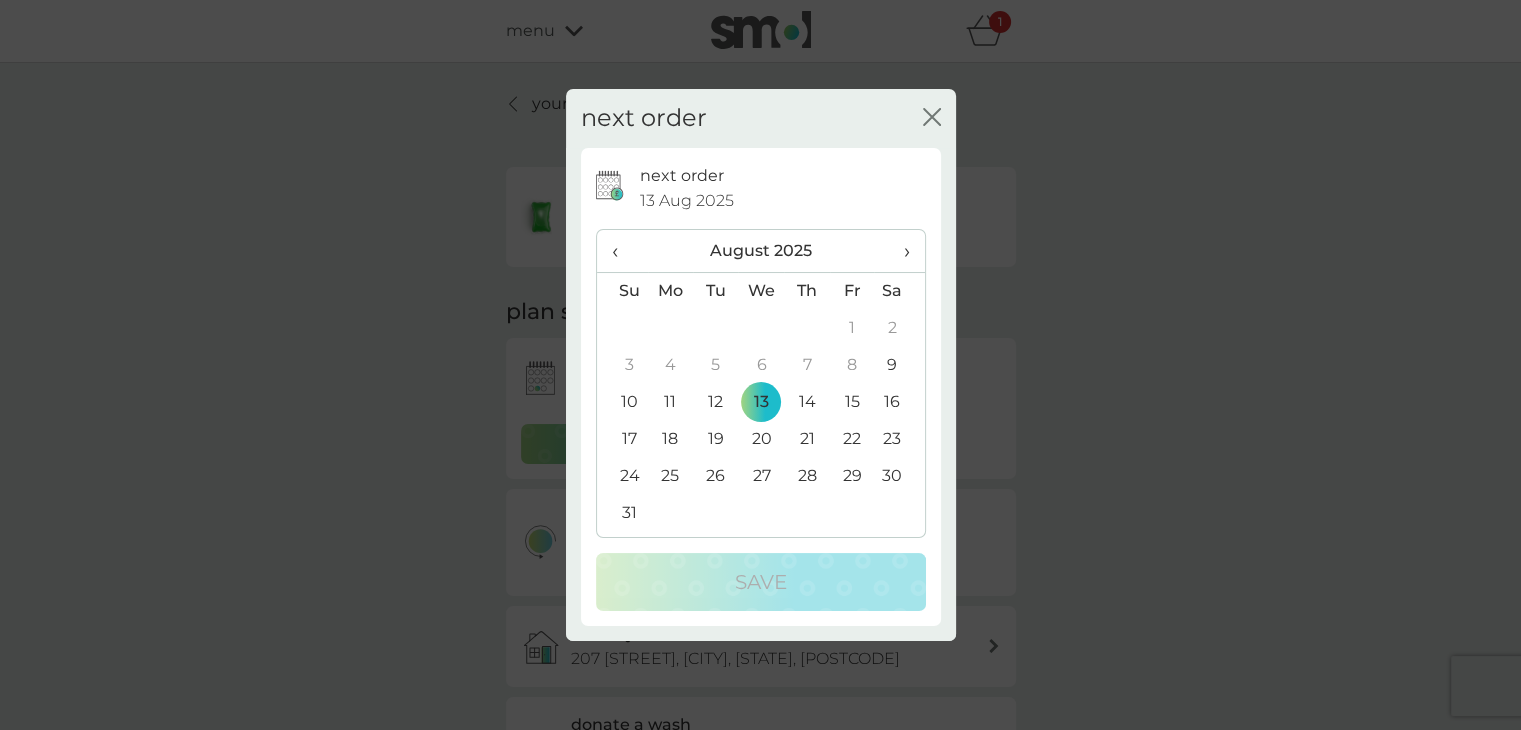 click on "10" at bounding box center [622, 402] 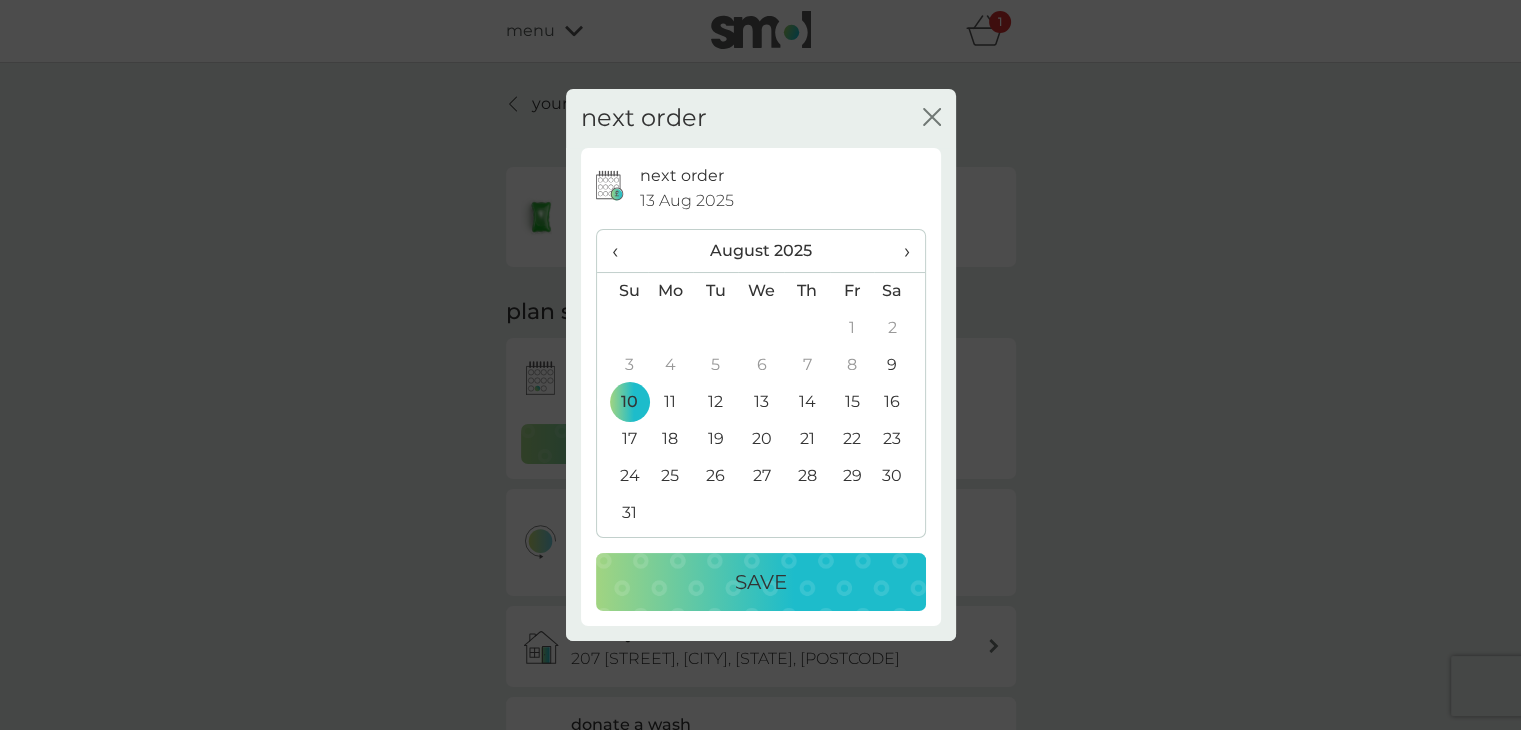 click on "Save" at bounding box center [761, 582] 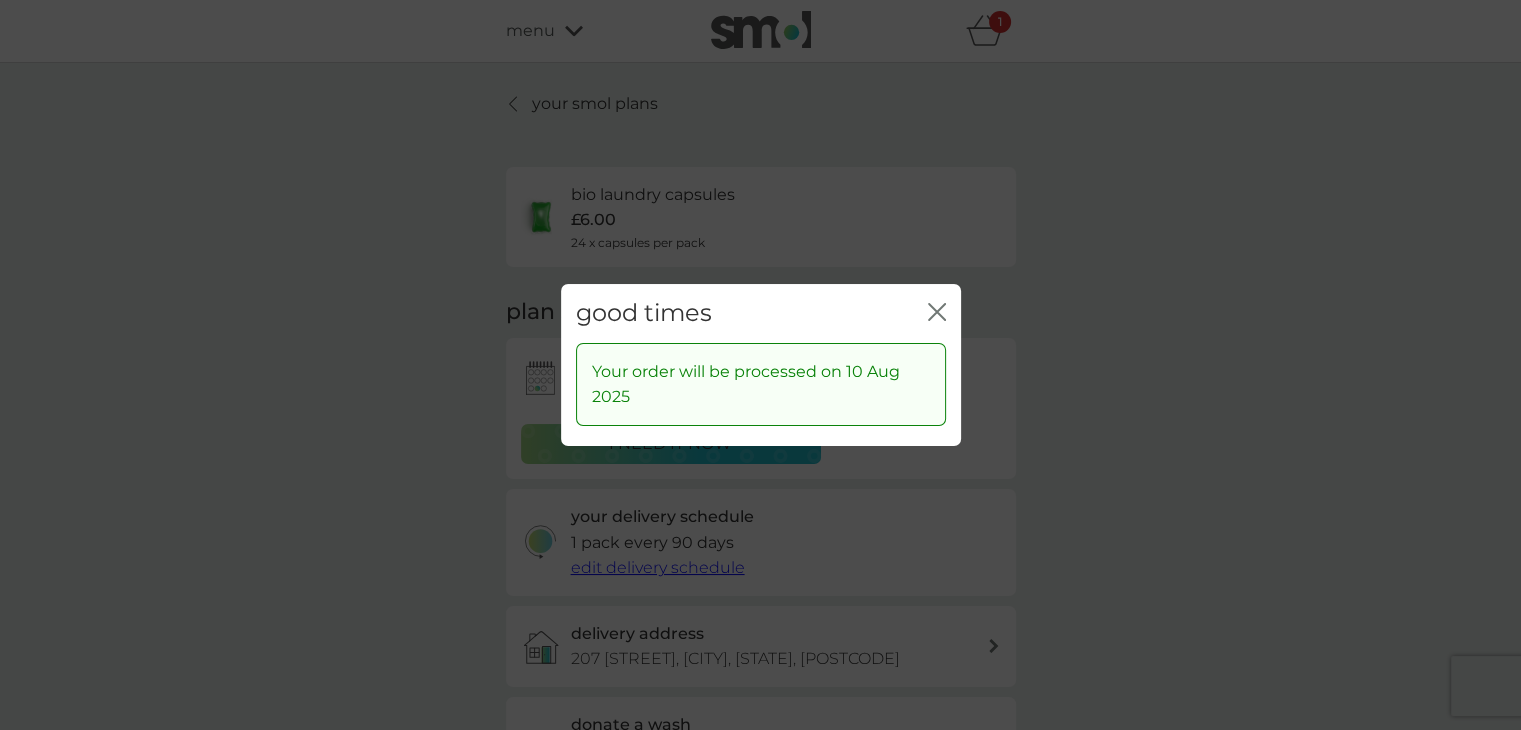 click 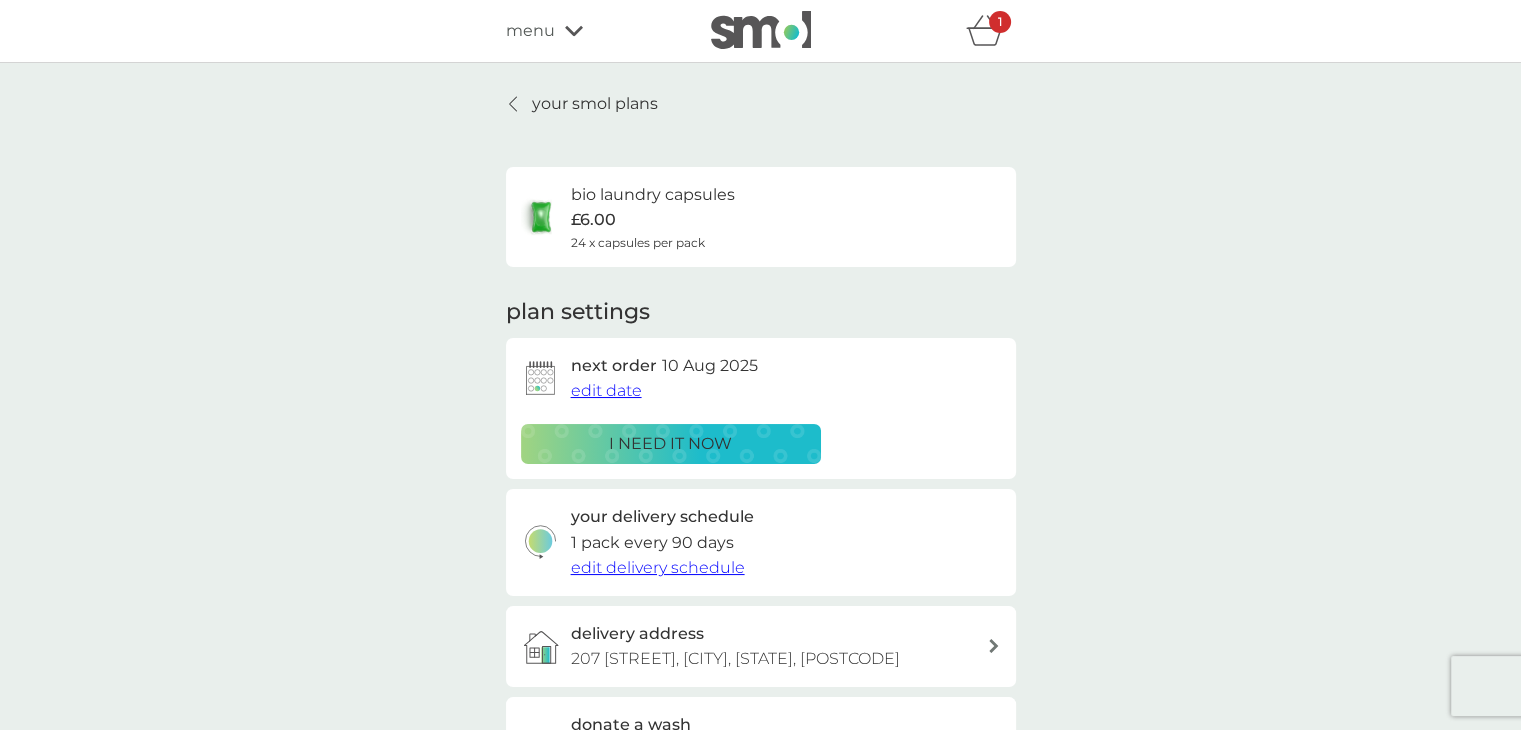 click on "1" at bounding box center [1000, 22] 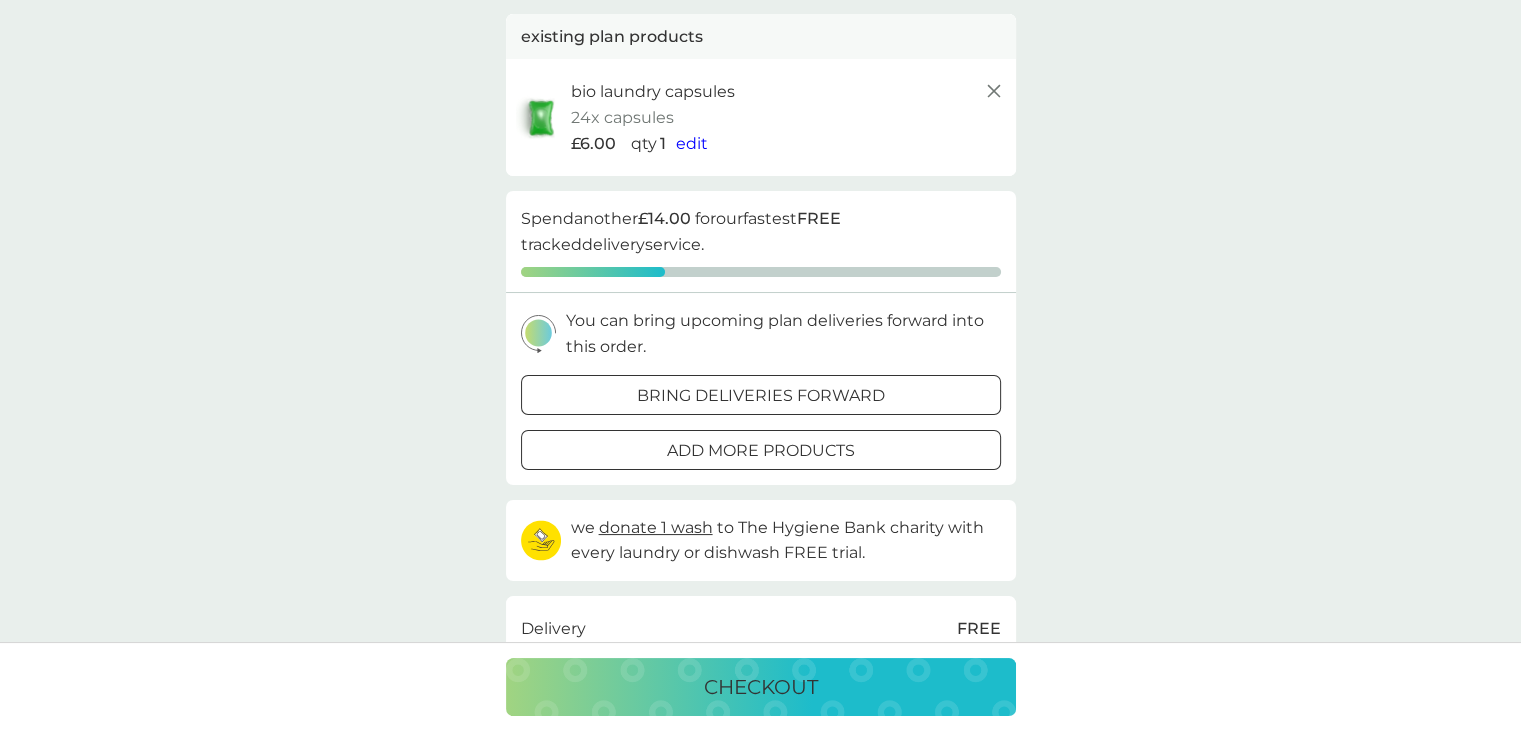 scroll, scrollTop: 0, scrollLeft: 0, axis: both 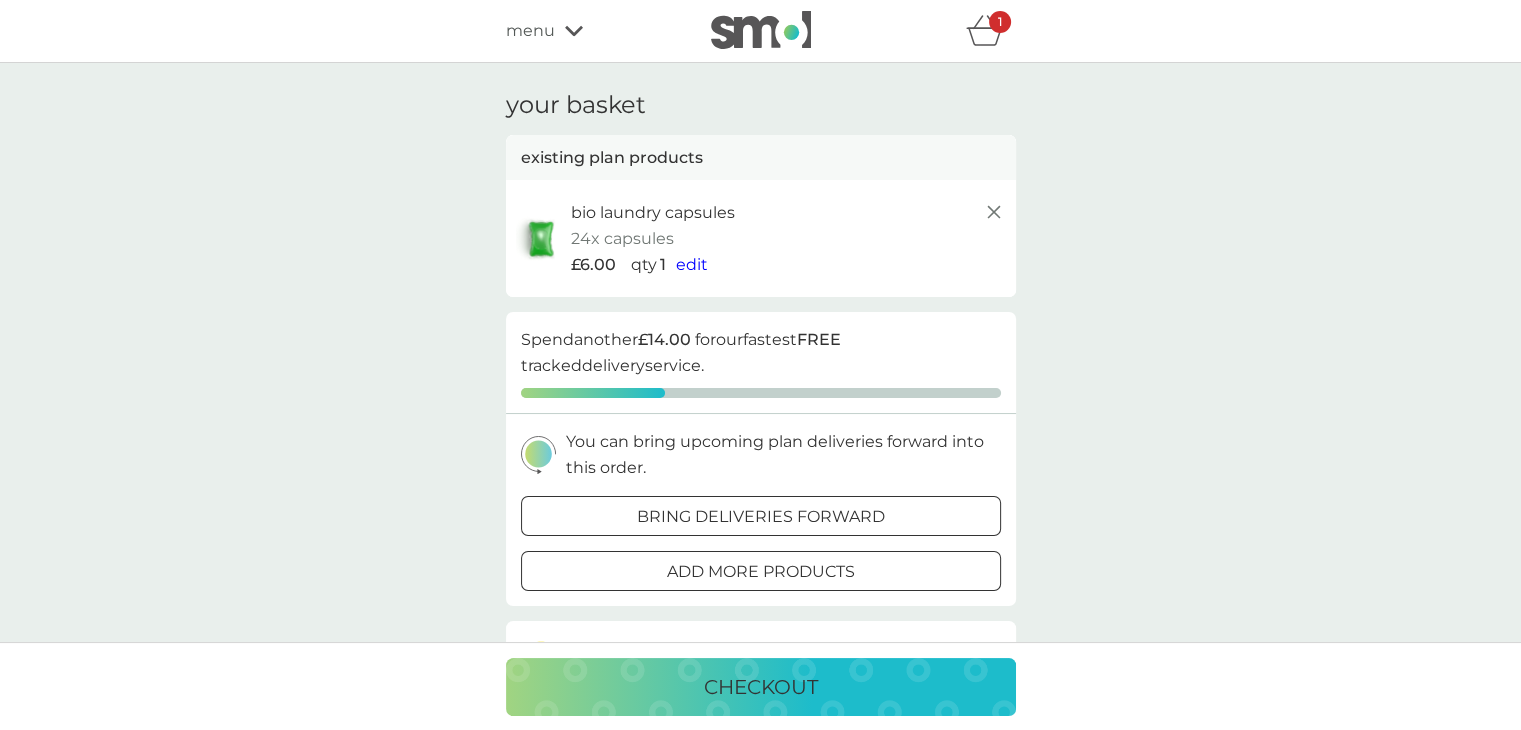 click 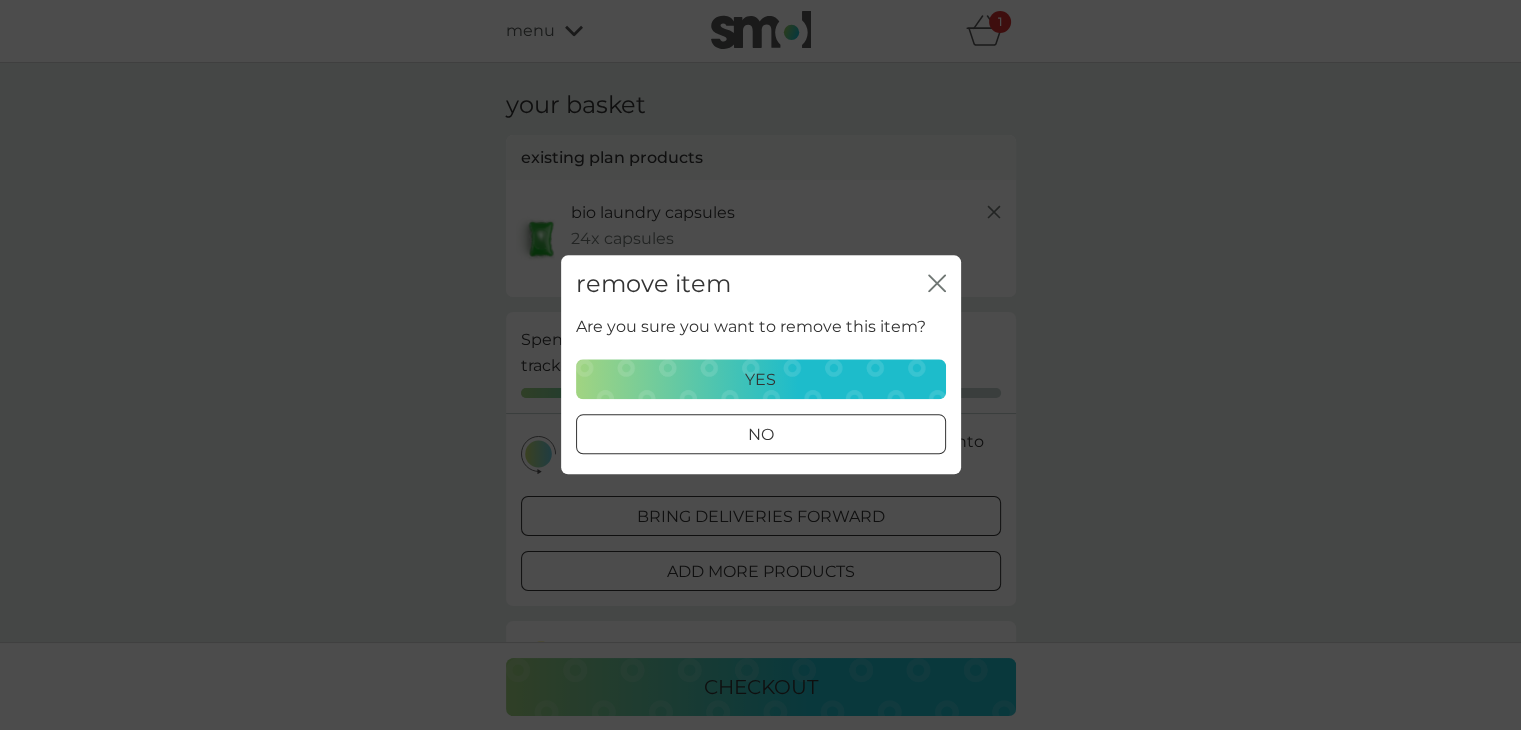 click on "yes" at bounding box center (761, 380) 